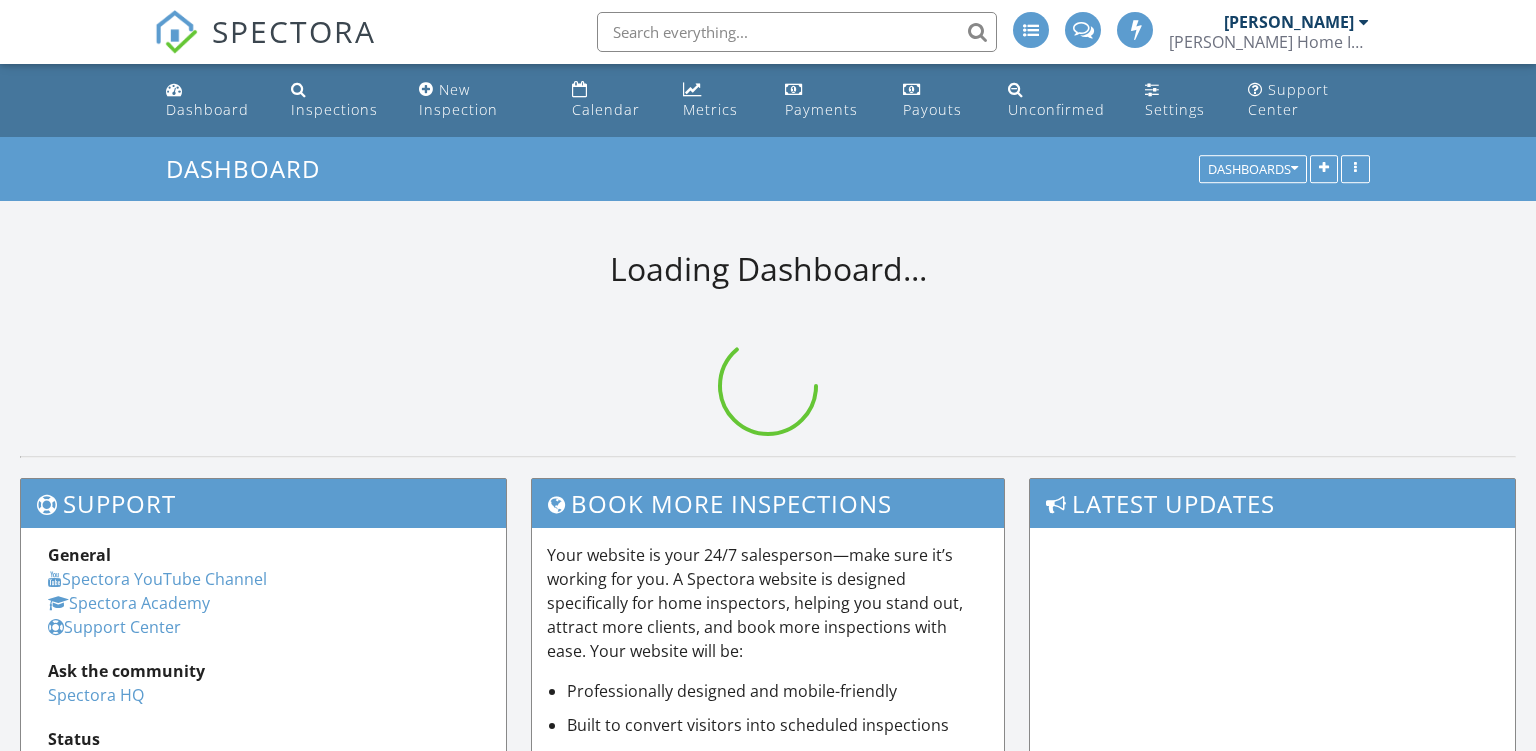 scroll, scrollTop: 0, scrollLeft: 0, axis: both 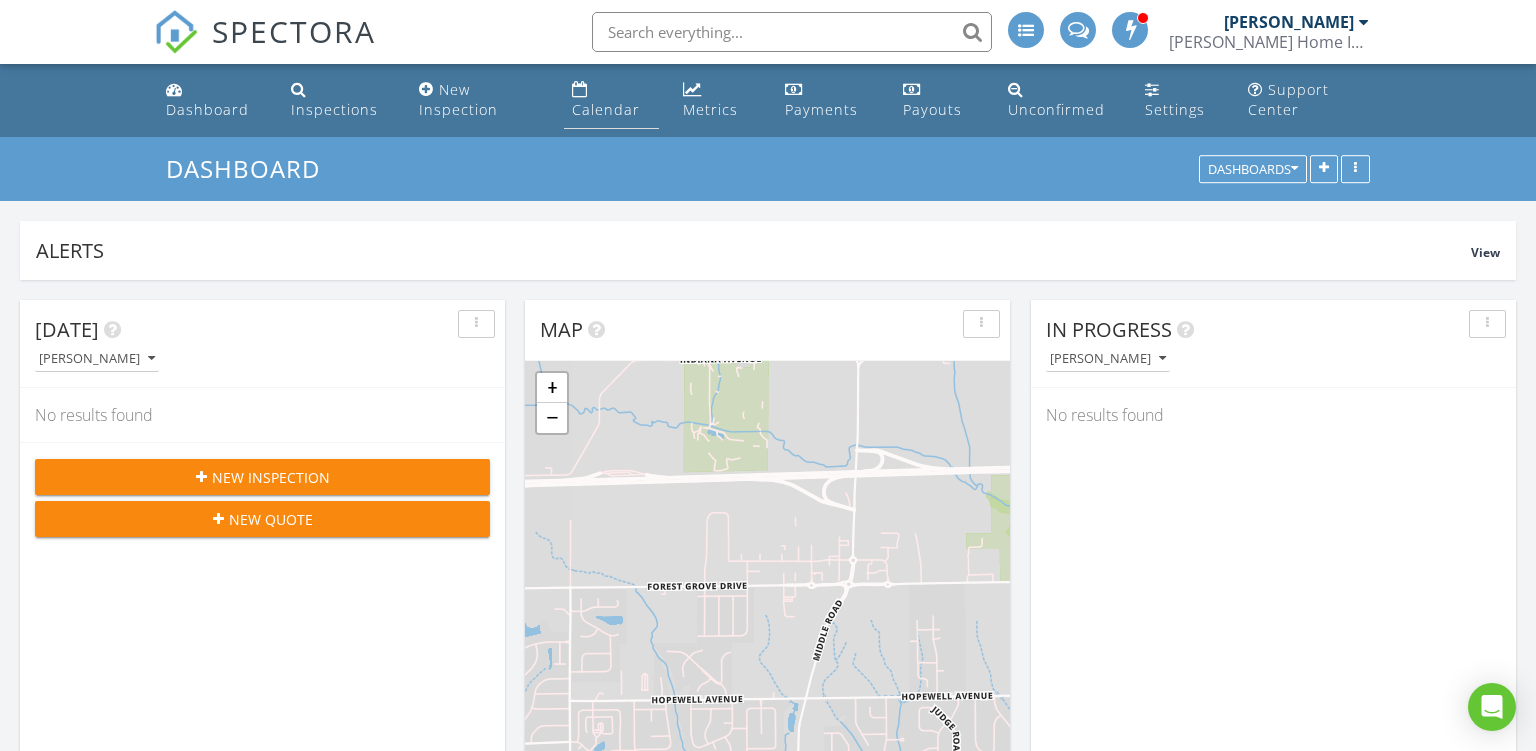 click on "Calendar" at bounding box center [606, 109] 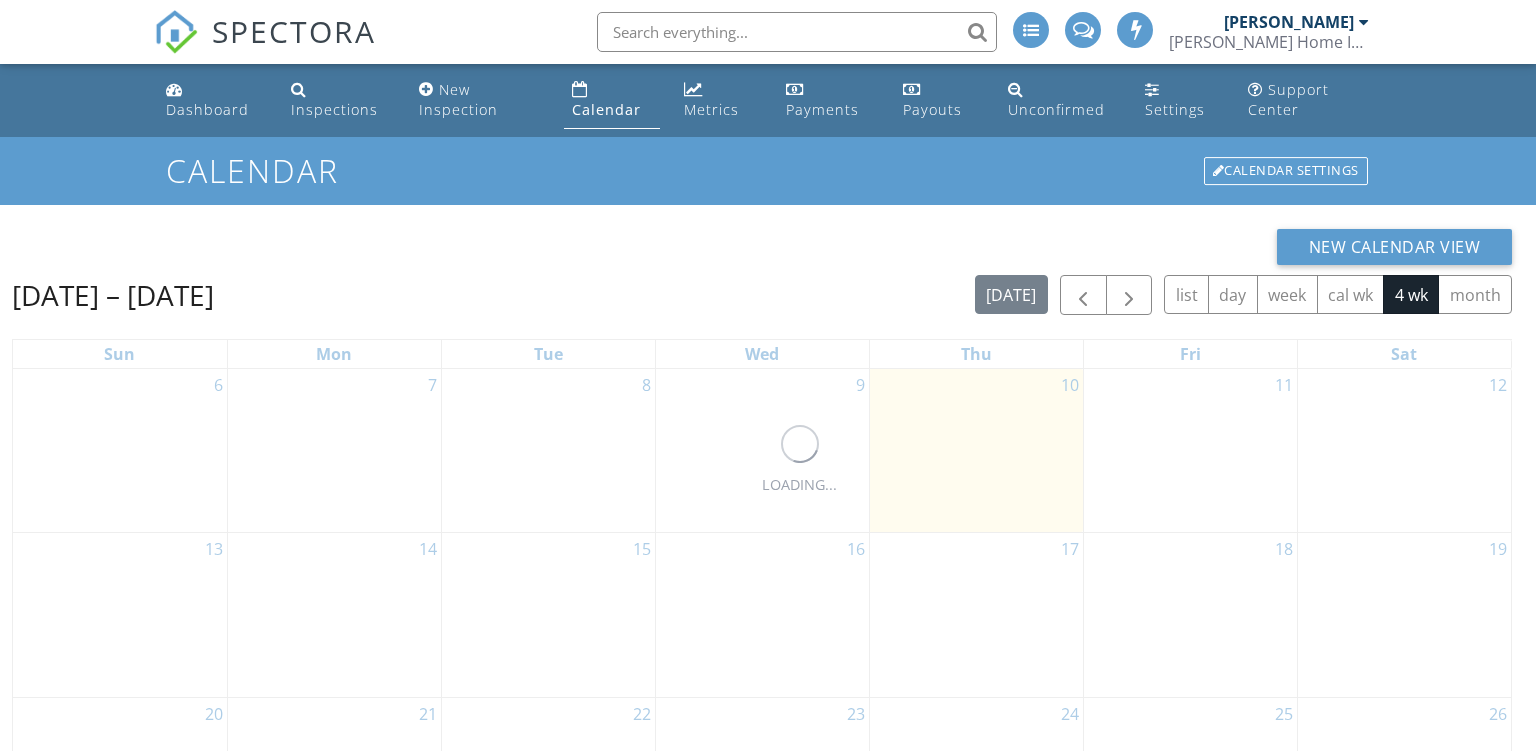 scroll, scrollTop: 0, scrollLeft: 0, axis: both 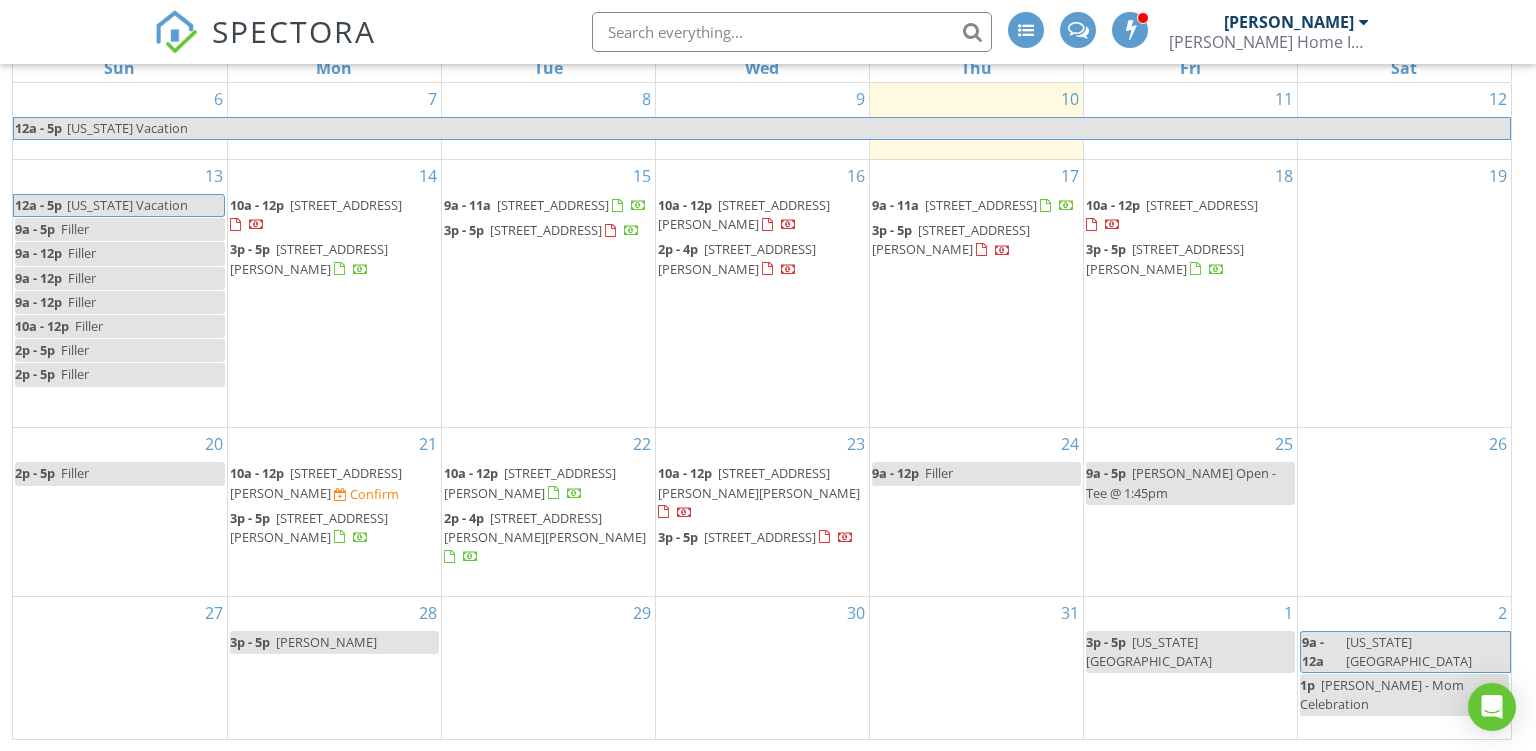 click on "9a - 12p
Filler" at bounding box center (976, 473) 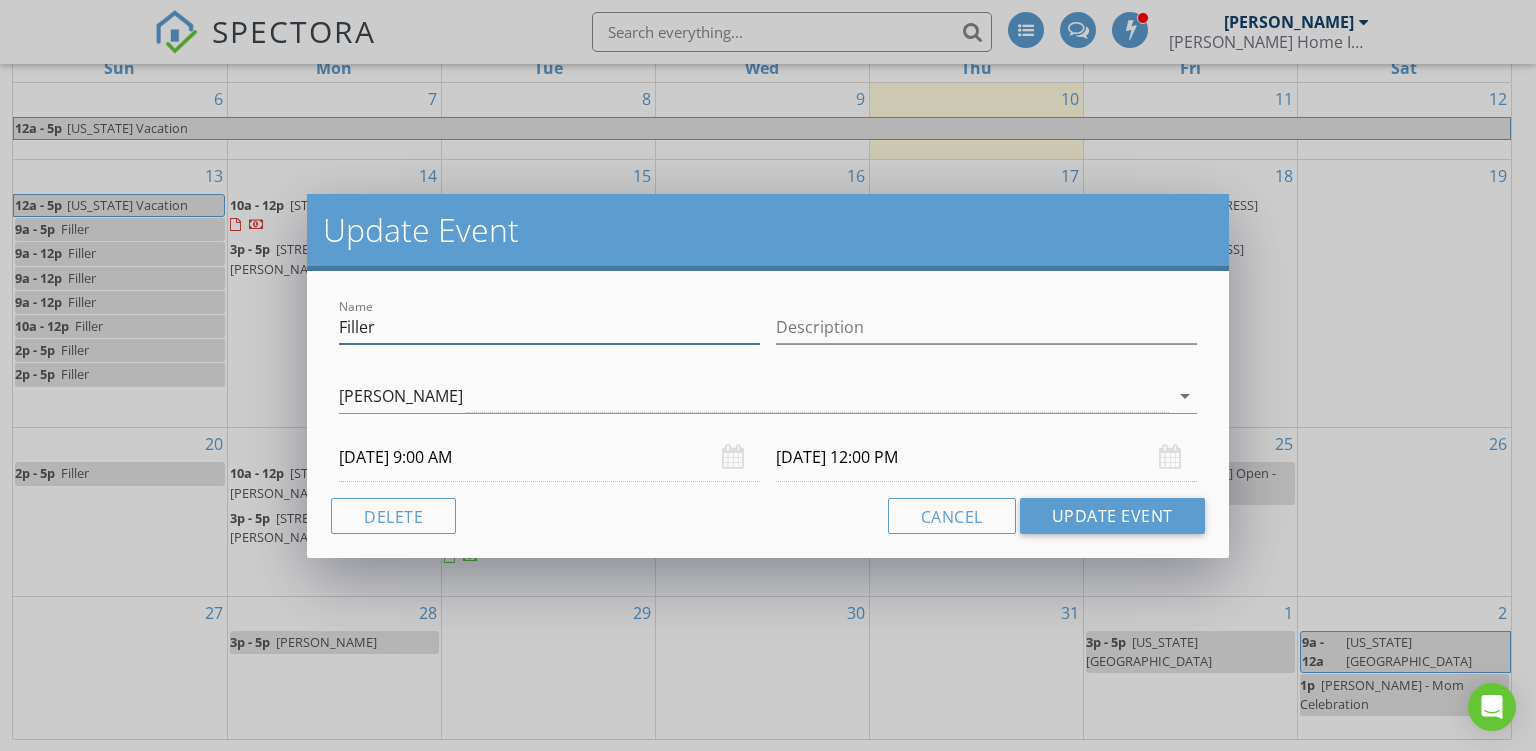 click on "Filler" at bounding box center [549, 327] 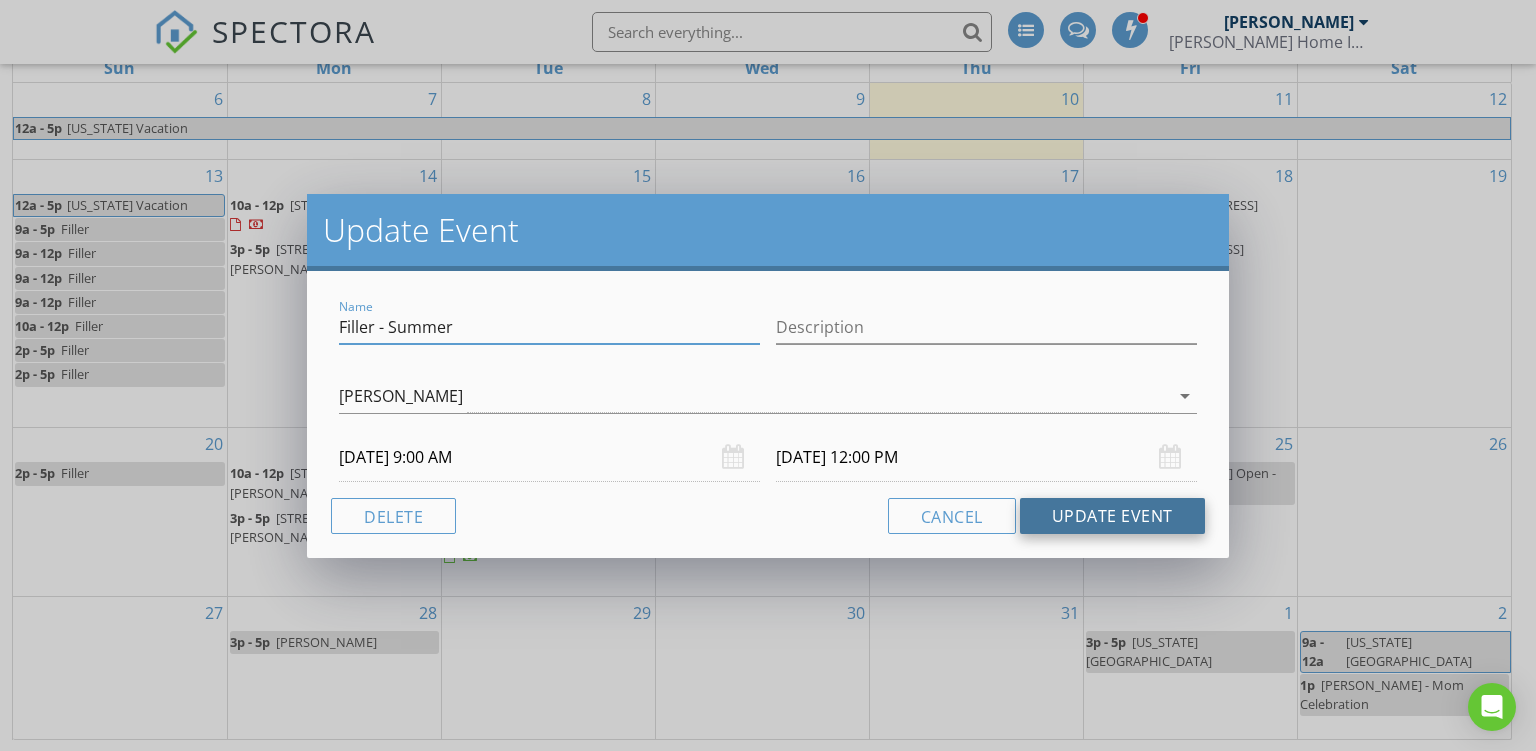 type on "Filler - Summer" 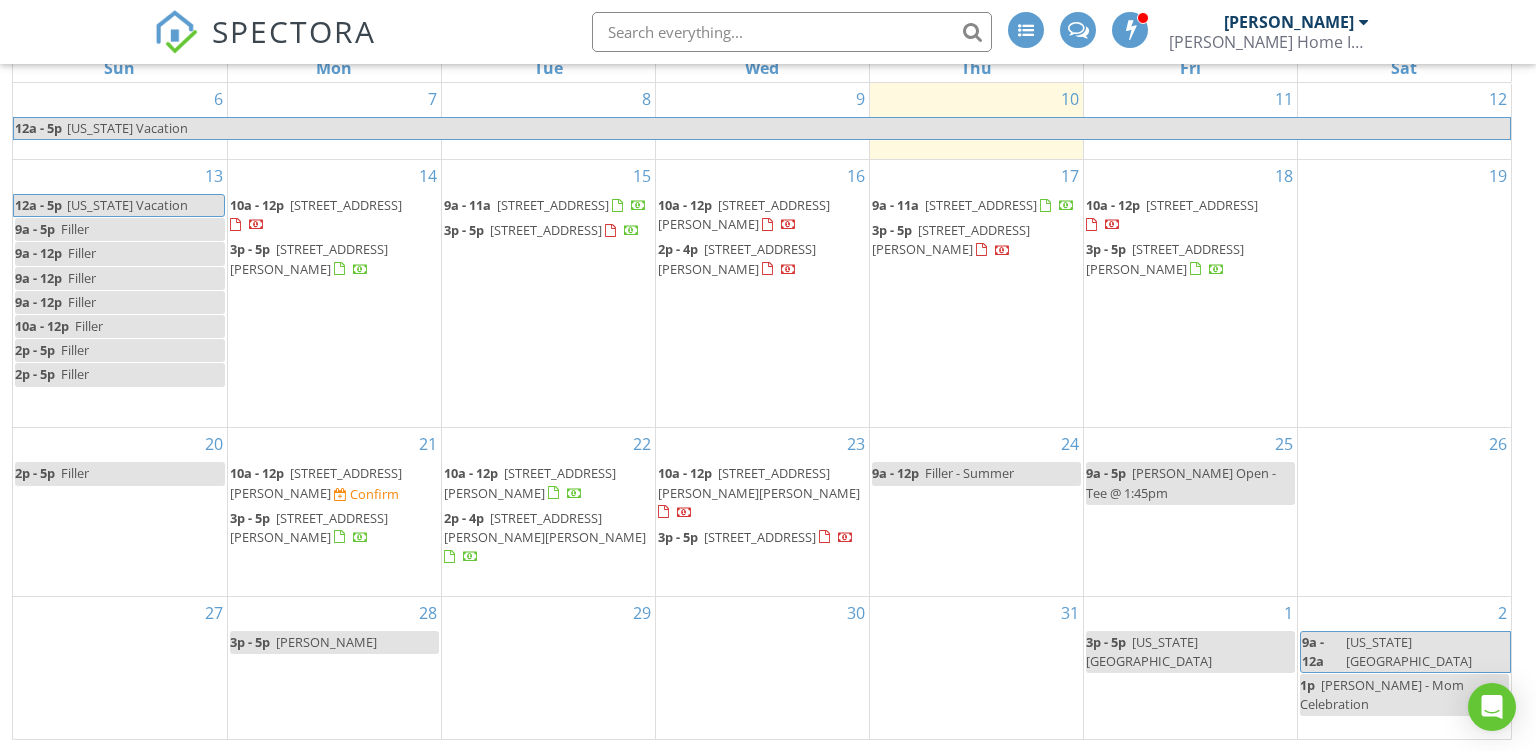 scroll, scrollTop: 0, scrollLeft: 0, axis: both 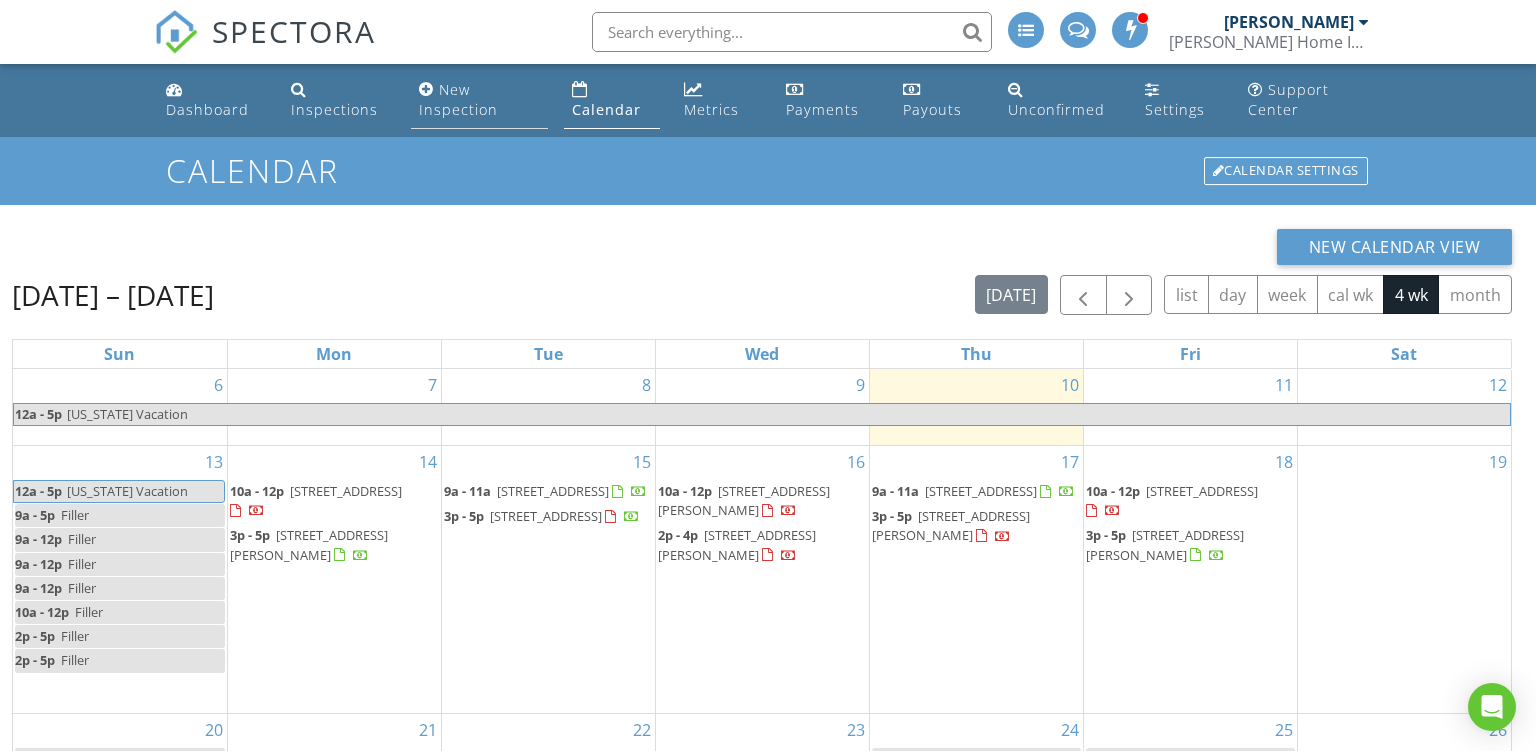 click on "New Inspection" at bounding box center [479, 100] 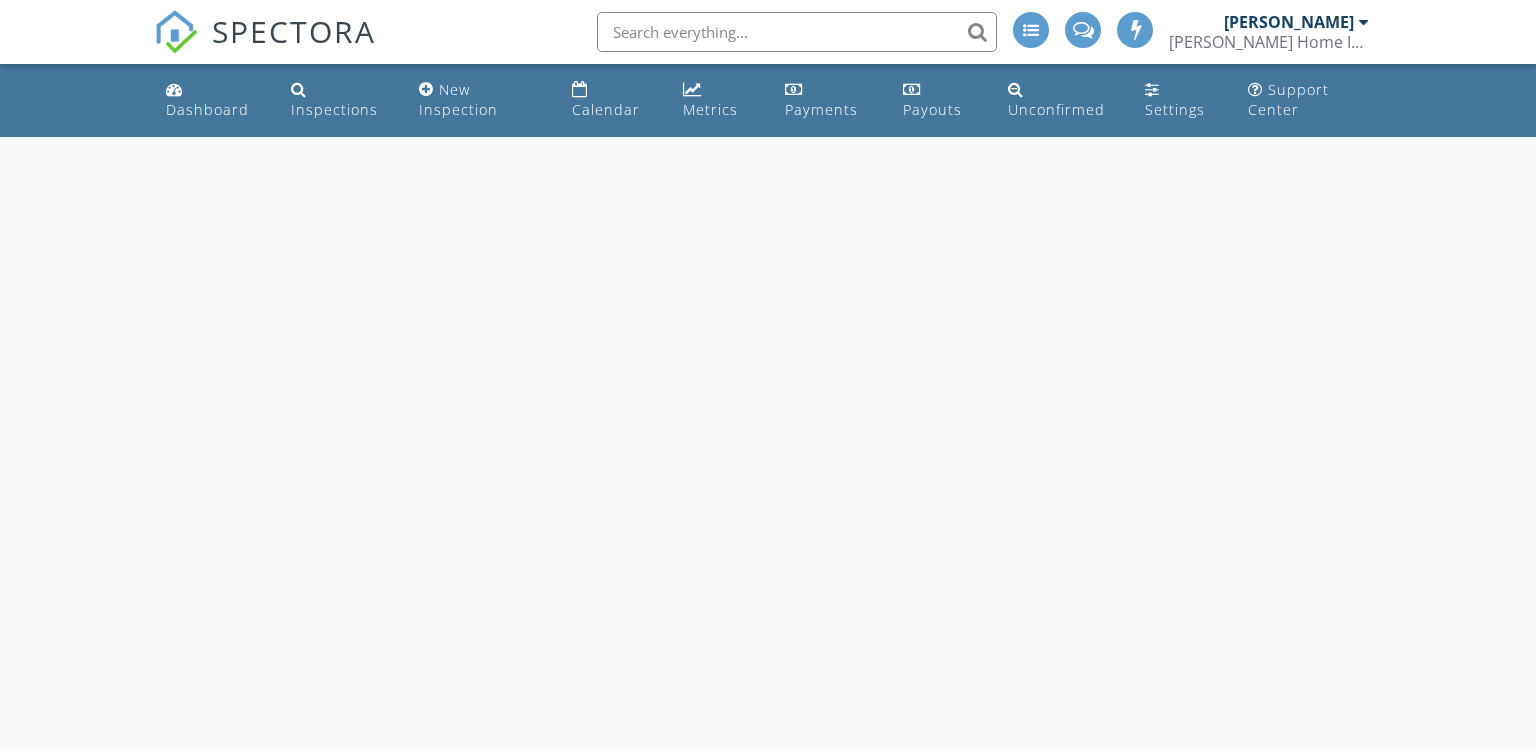 scroll, scrollTop: 0, scrollLeft: 0, axis: both 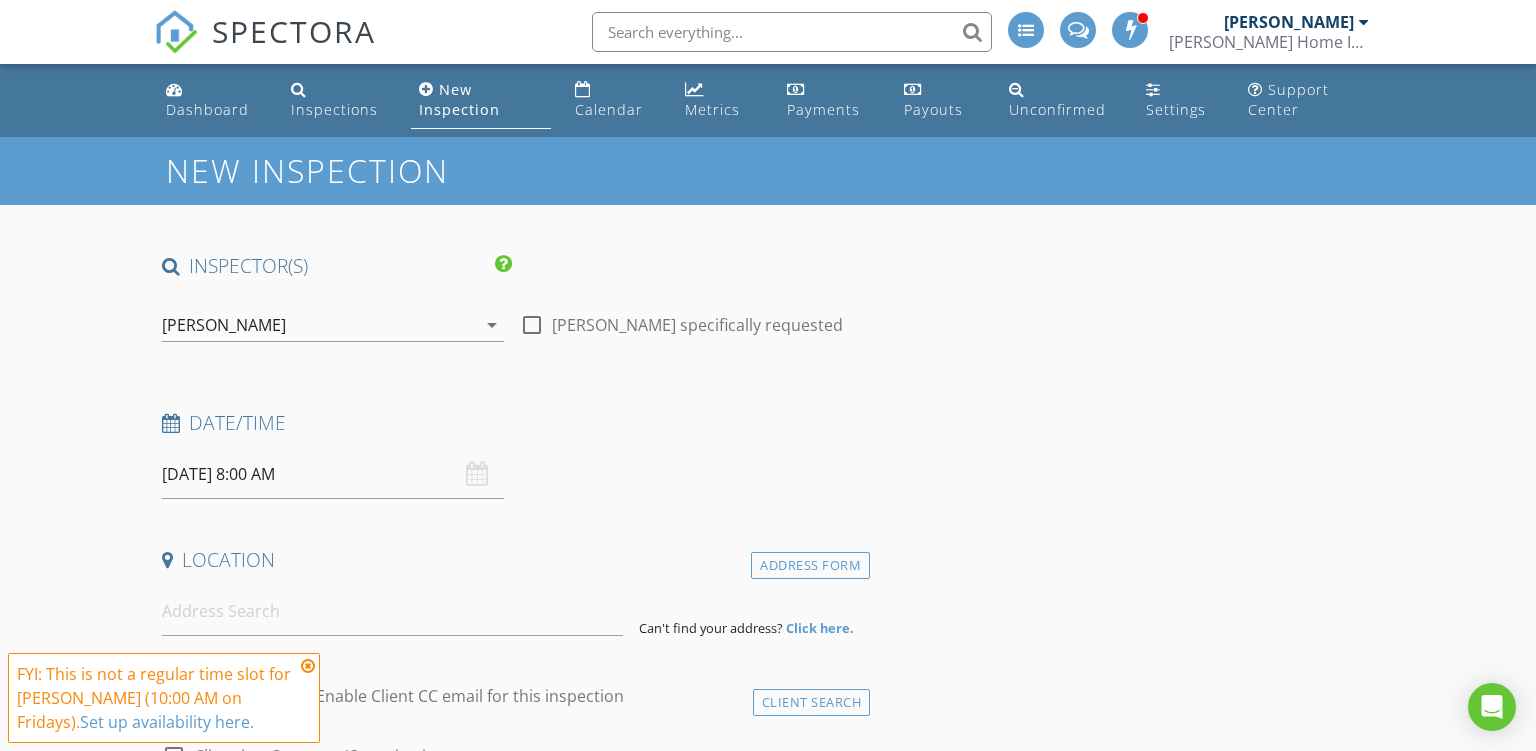 click on "[DATE] 8:00 AM" at bounding box center (333, 474) 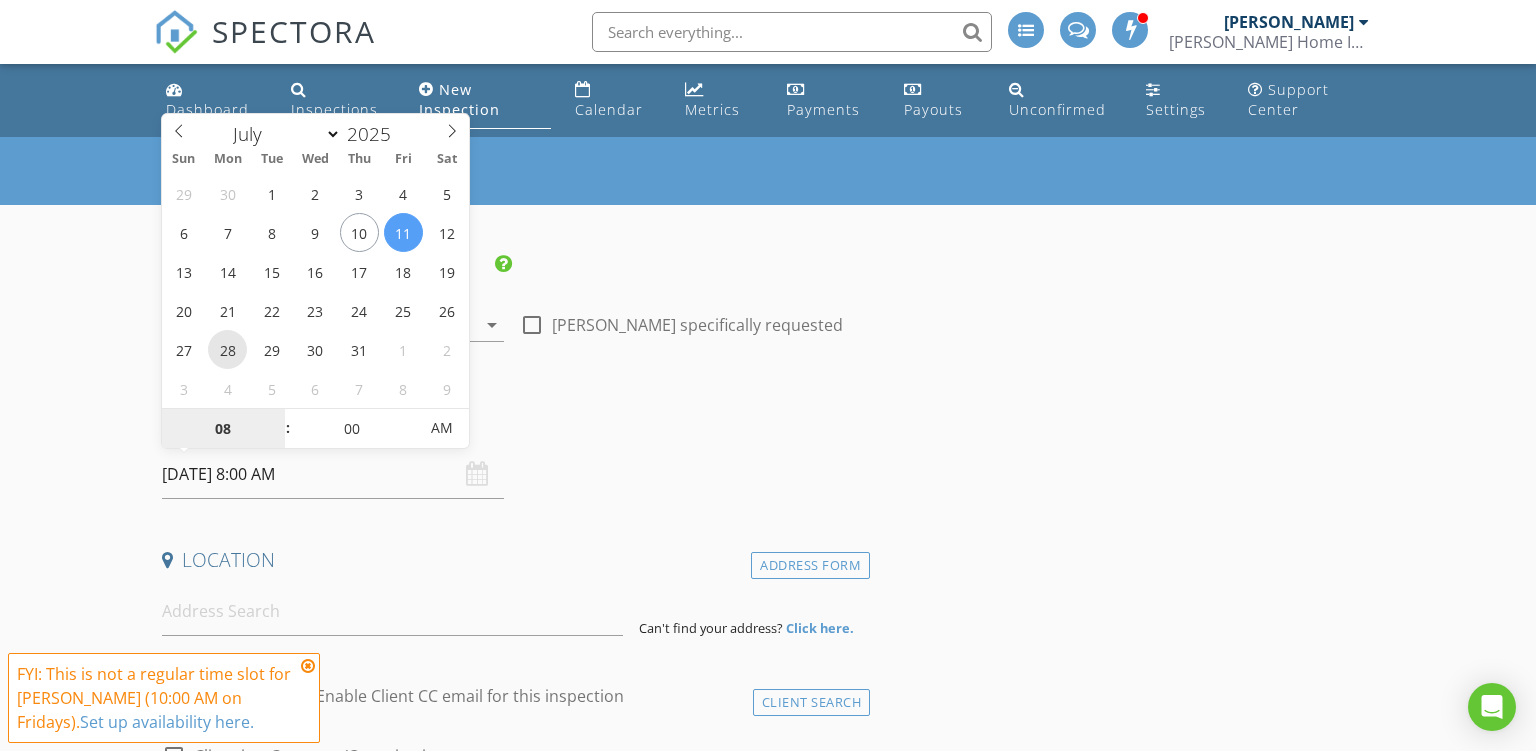 type on "[DATE] 8:00 AM" 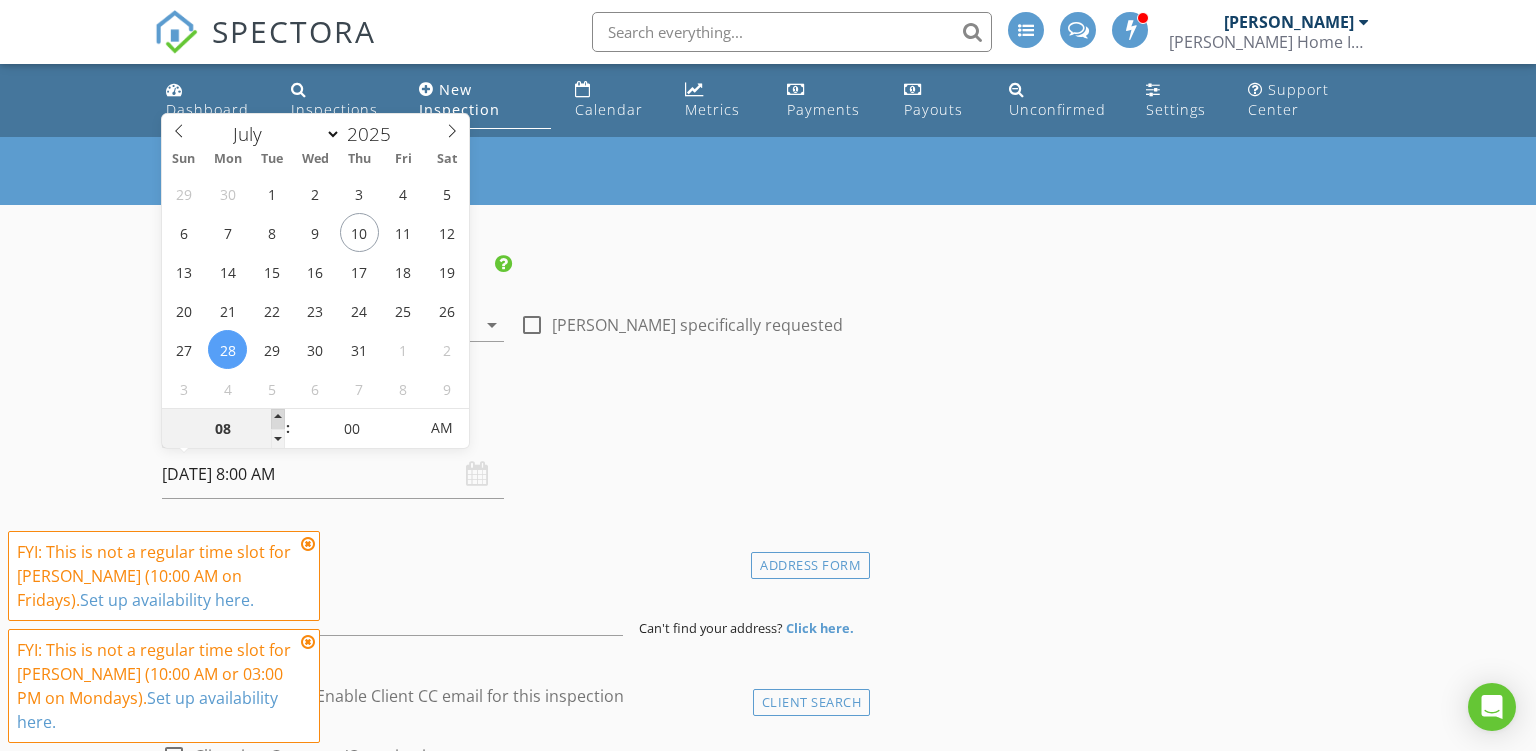 type on "09" 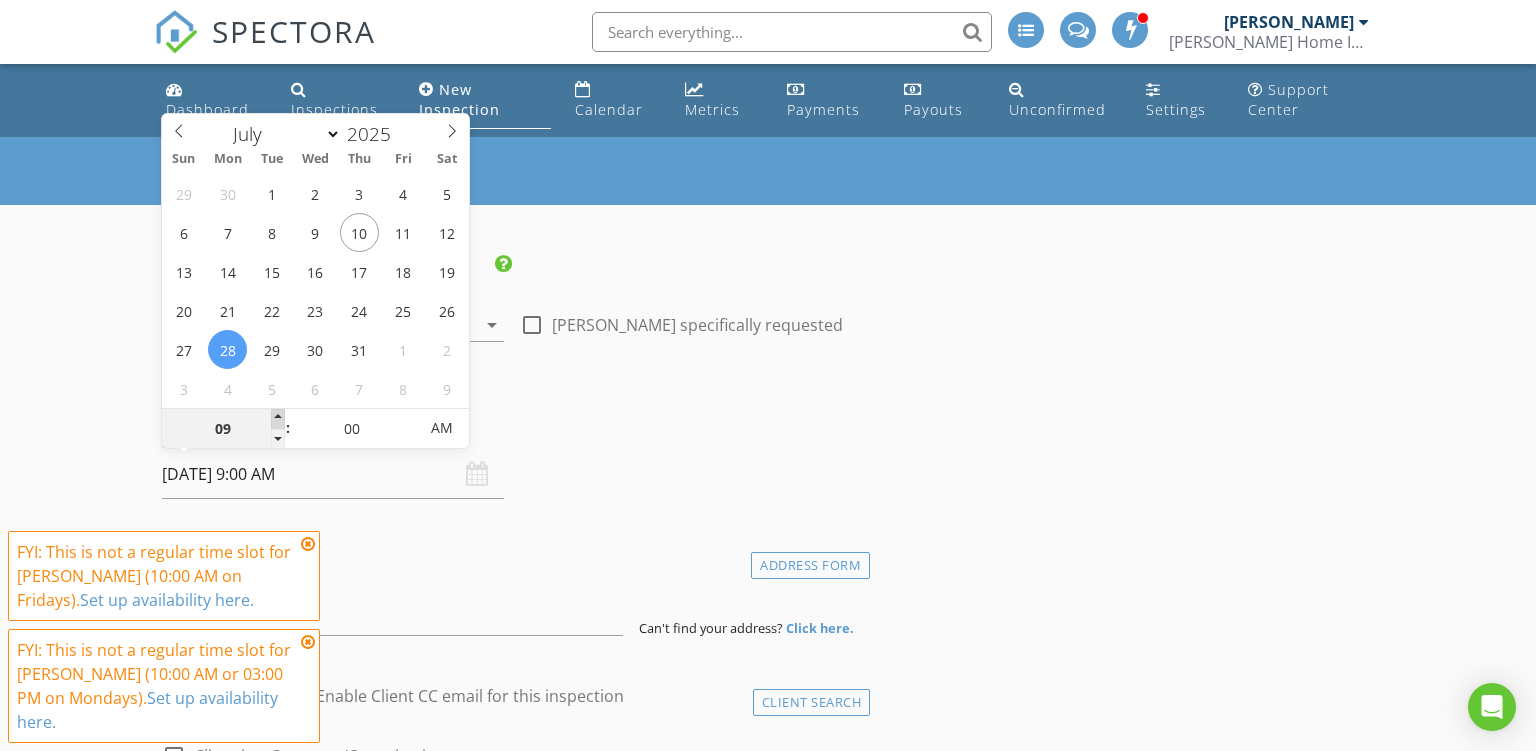 click at bounding box center (278, 419) 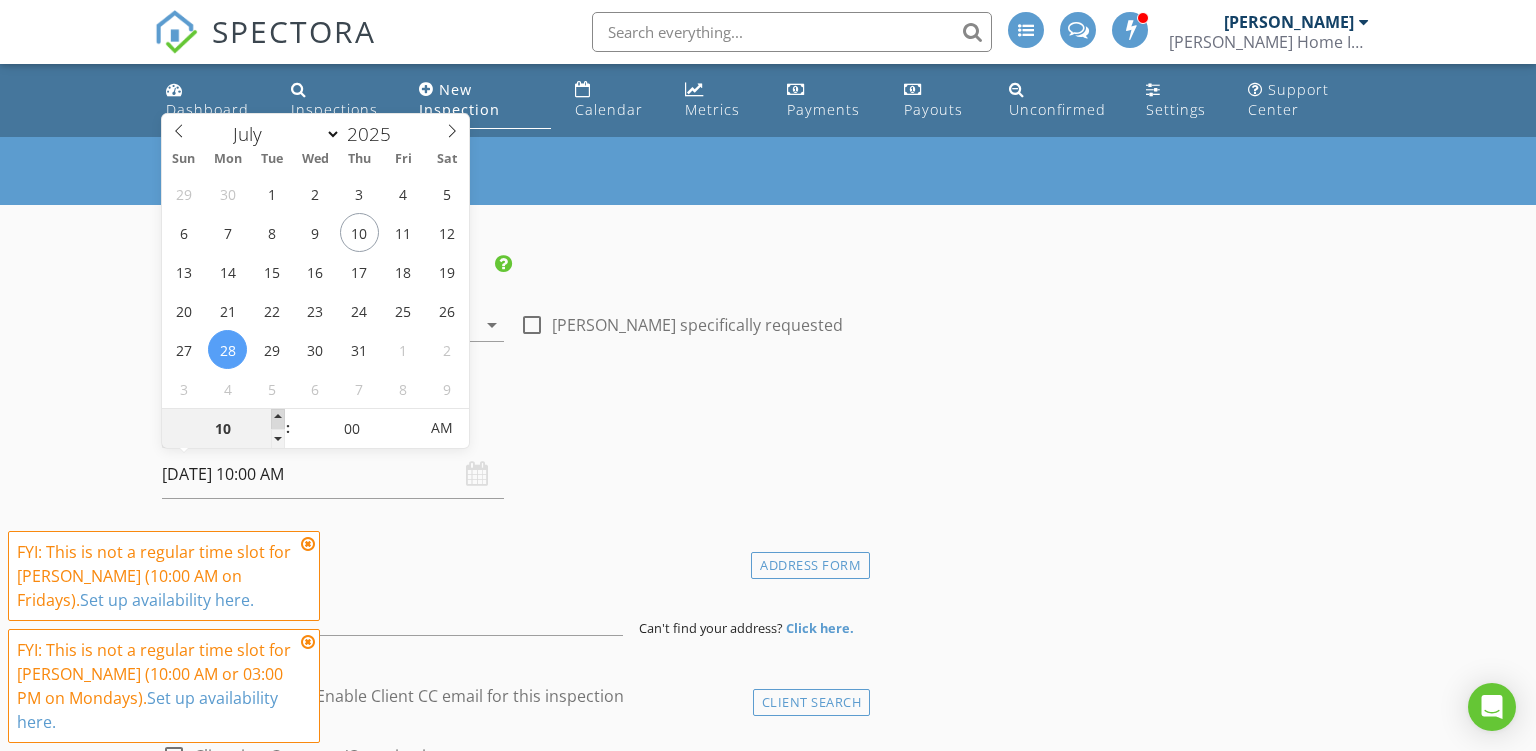 click at bounding box center [278, 419] 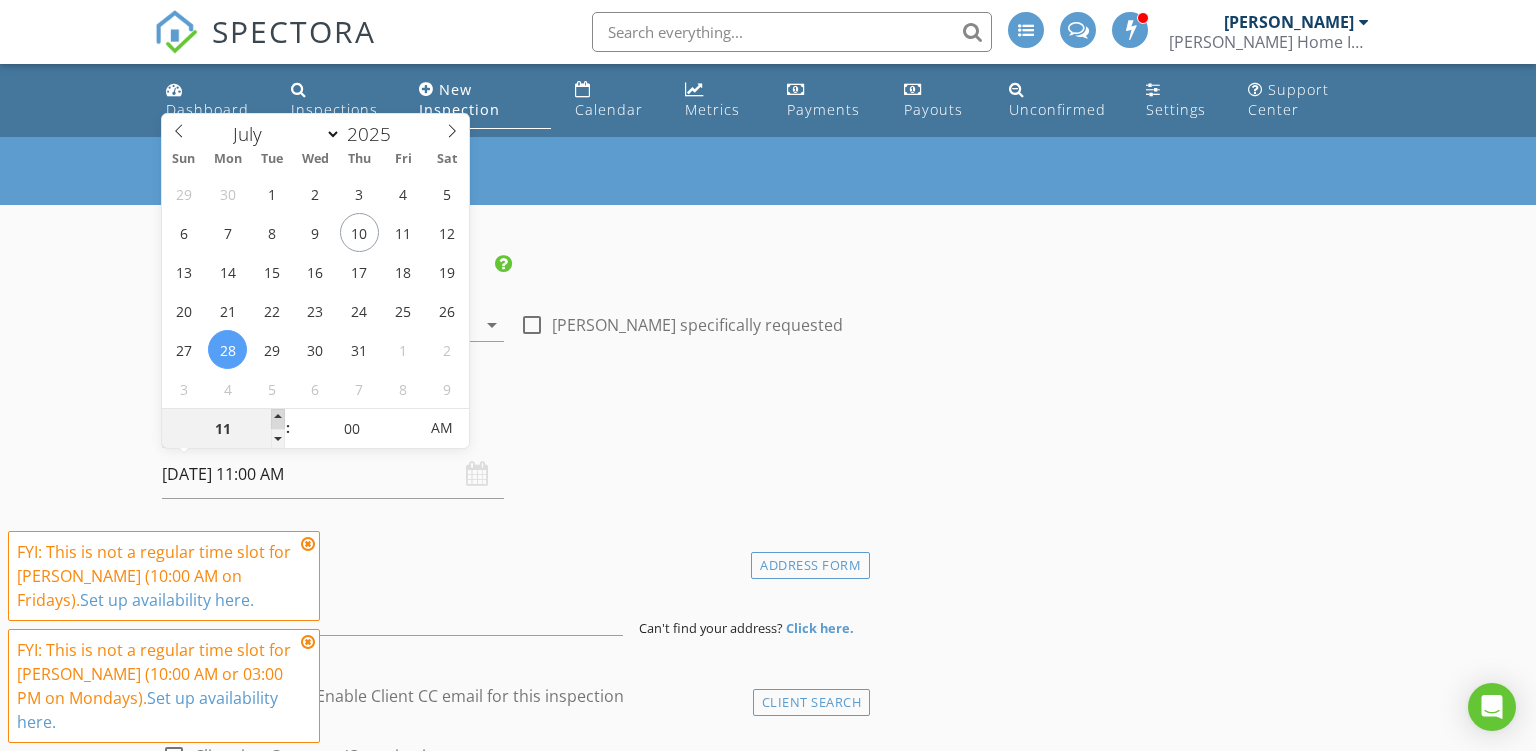 click at bounding box center (278, 419) 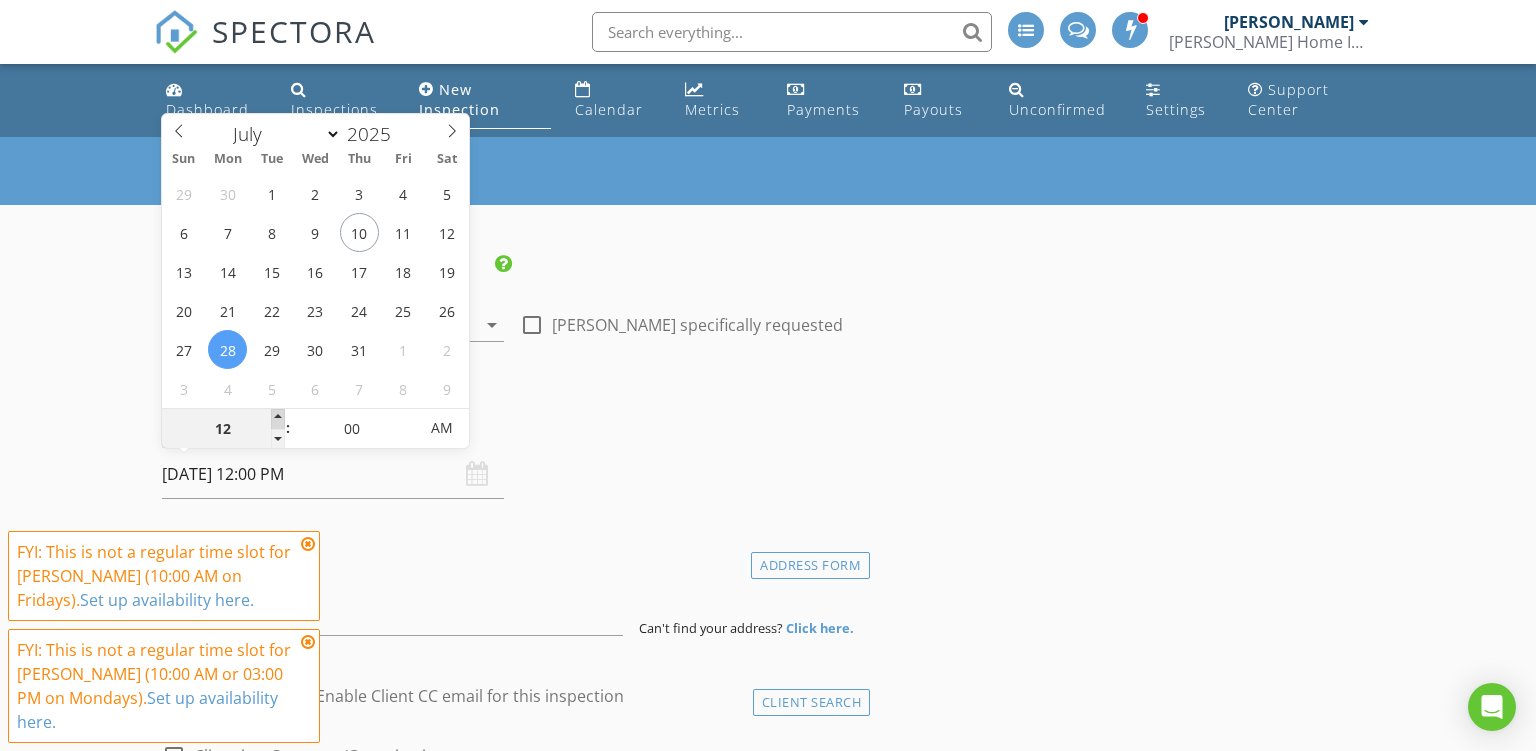 click at bounding box center (278, 419) 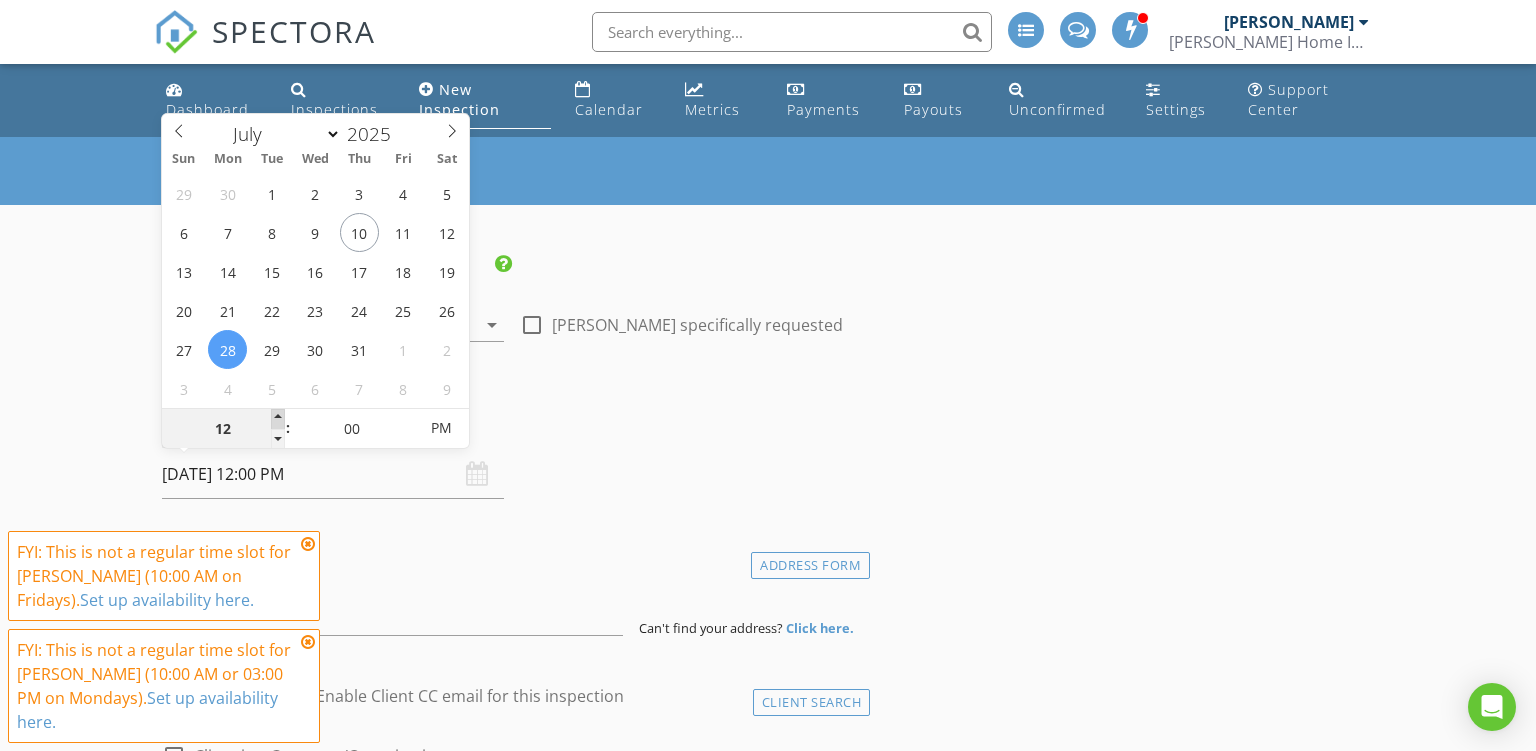 type on "01" 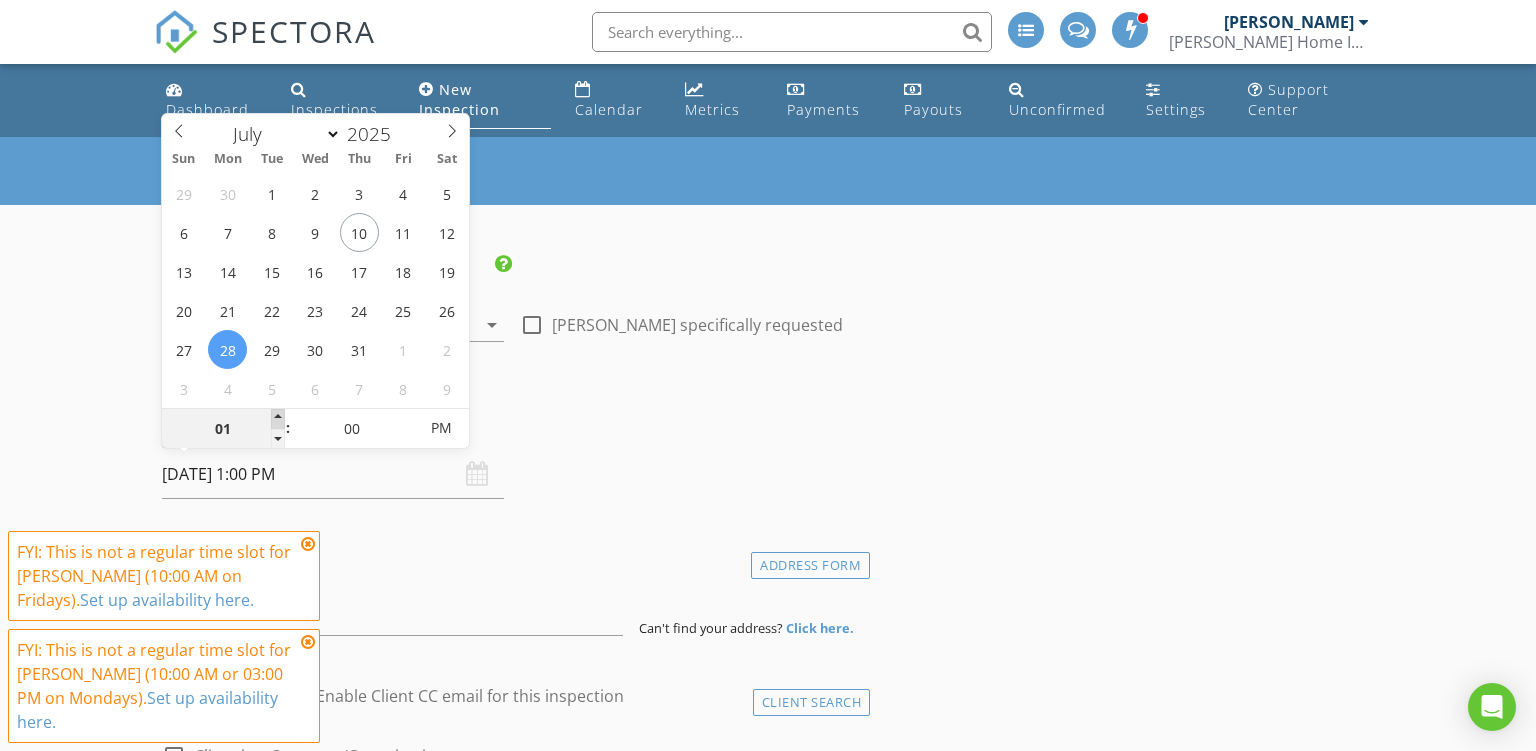 click at bounding box center (278, 419) 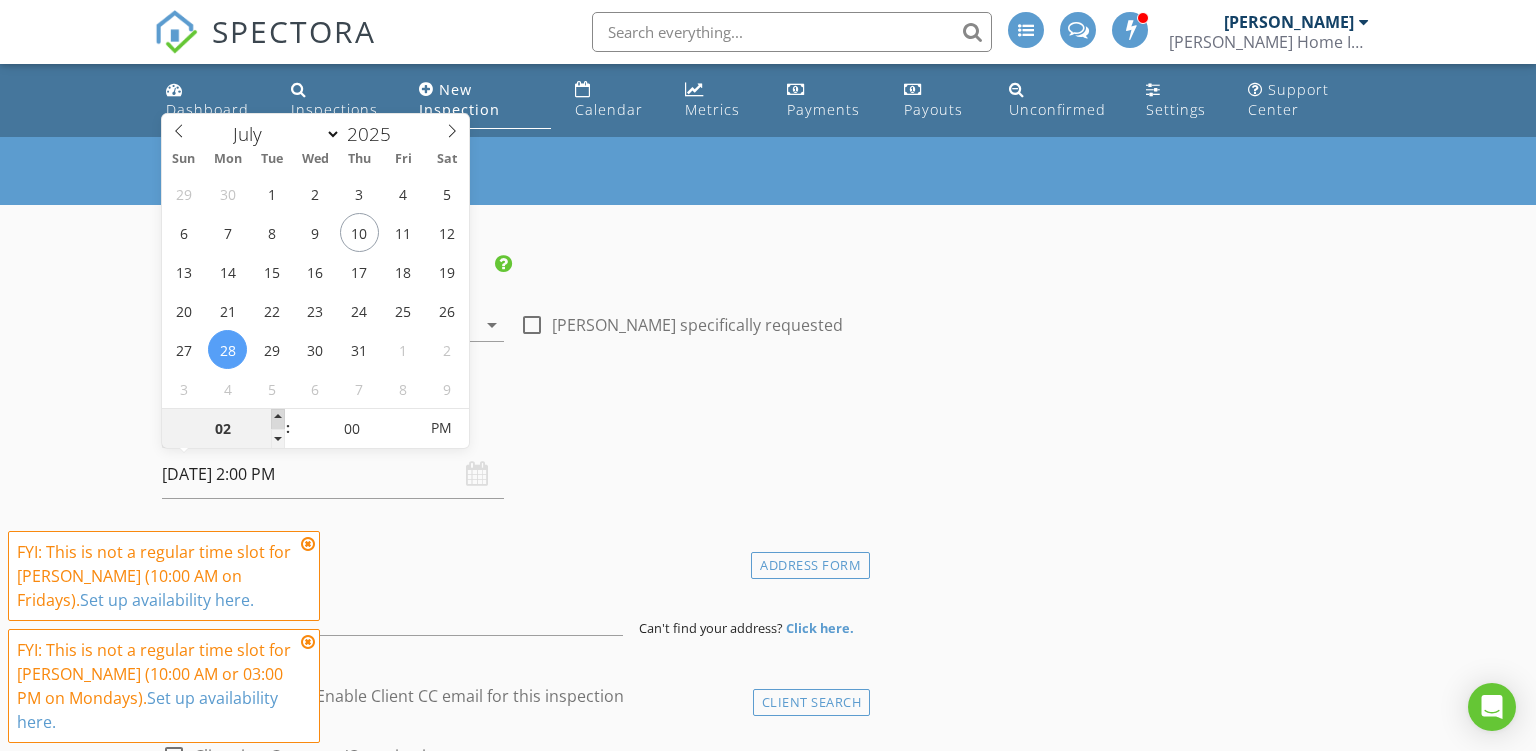 click at bounding box center [278, 419] 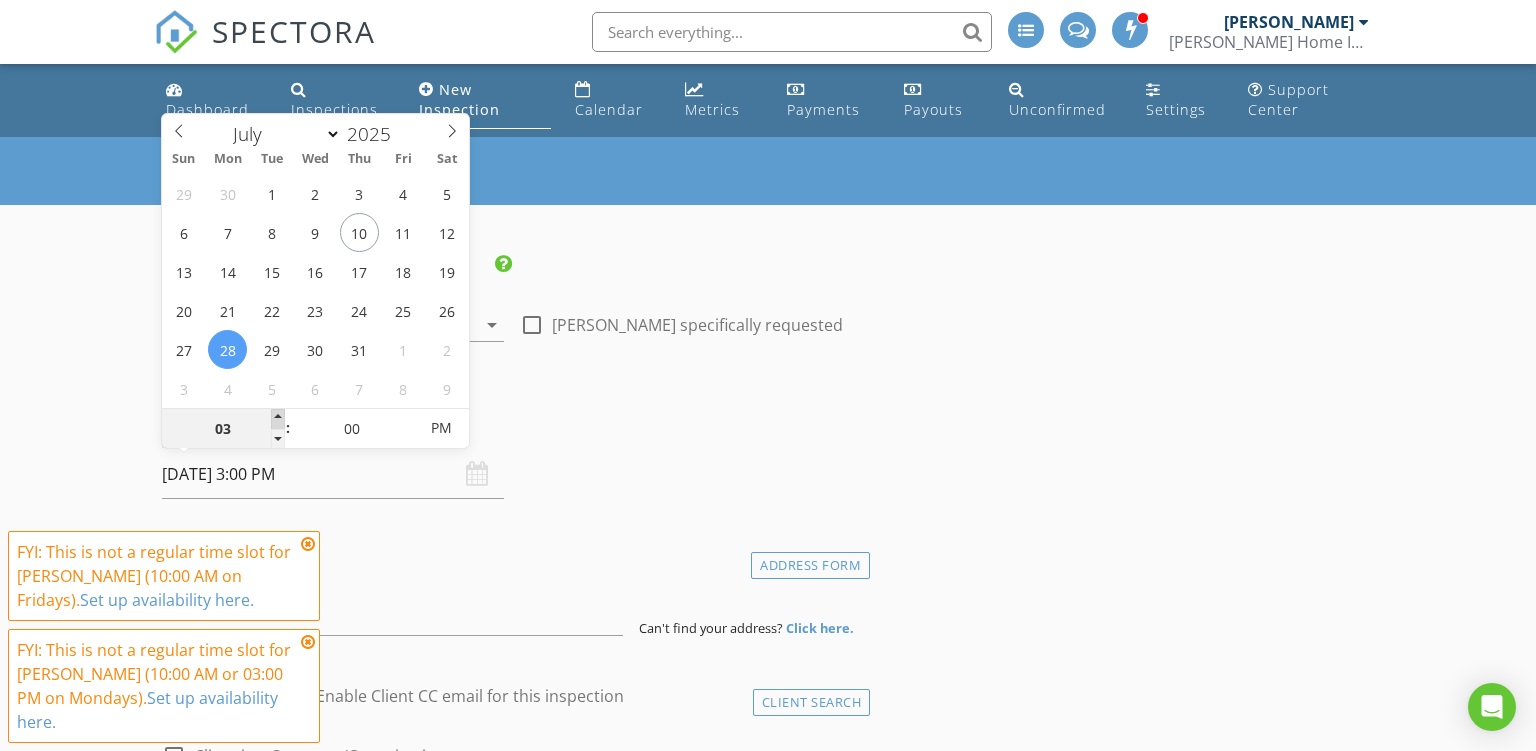 click at bounding box center [278, 419] 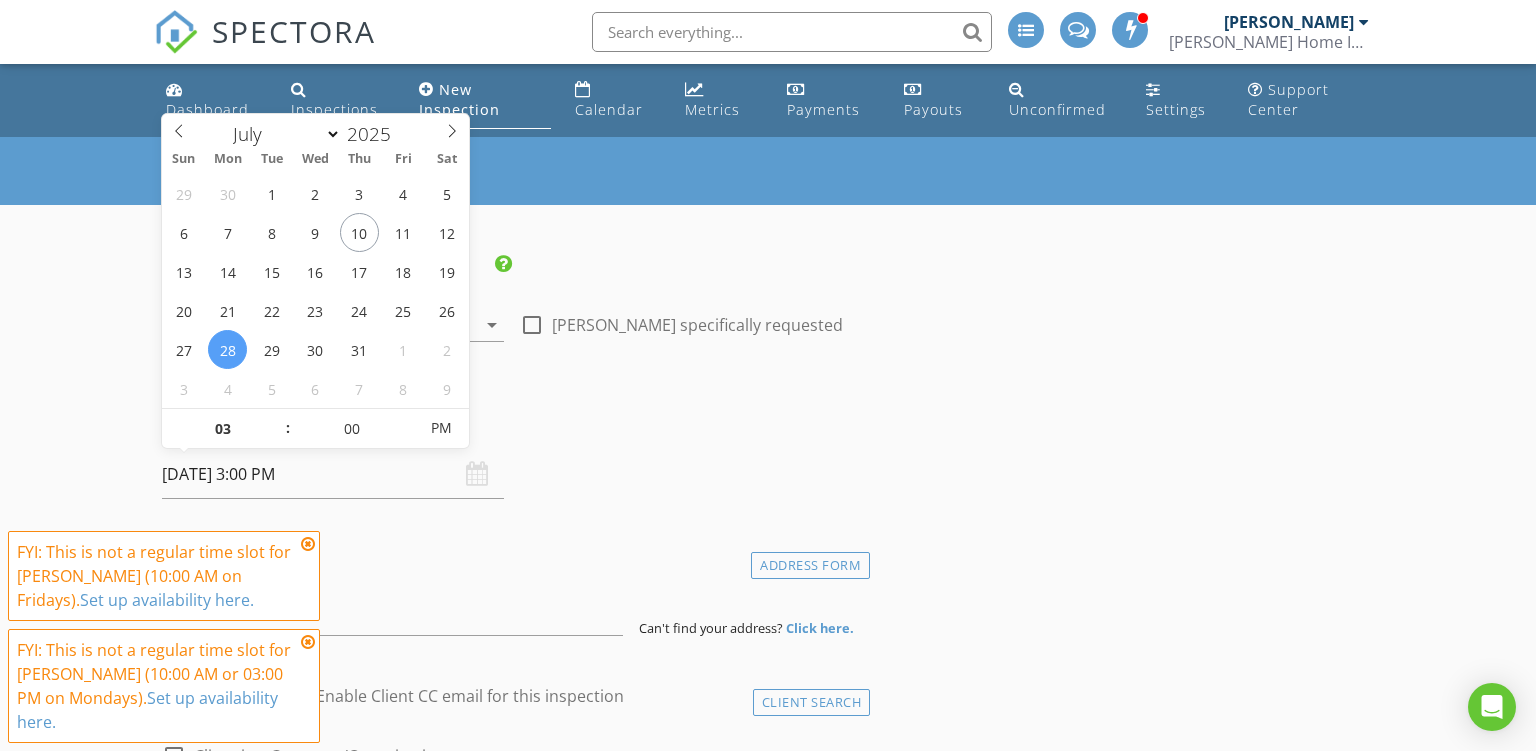 click on "FYI: This is not a regular time slot for Jim Hanson (10:00 AM on Fridays).  Set up availability here." at bounding box center [164, 576] 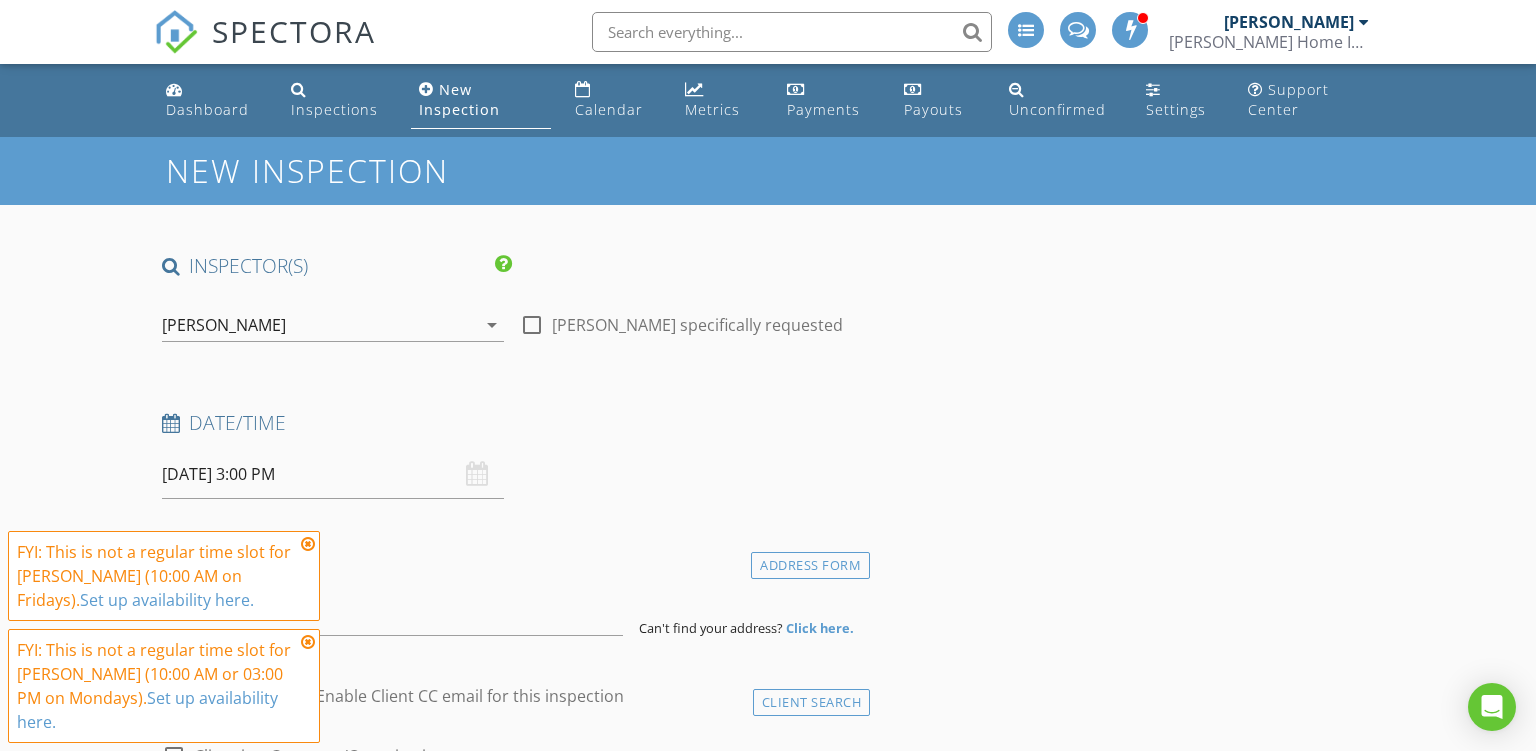 click at bounding box center (308, 544) 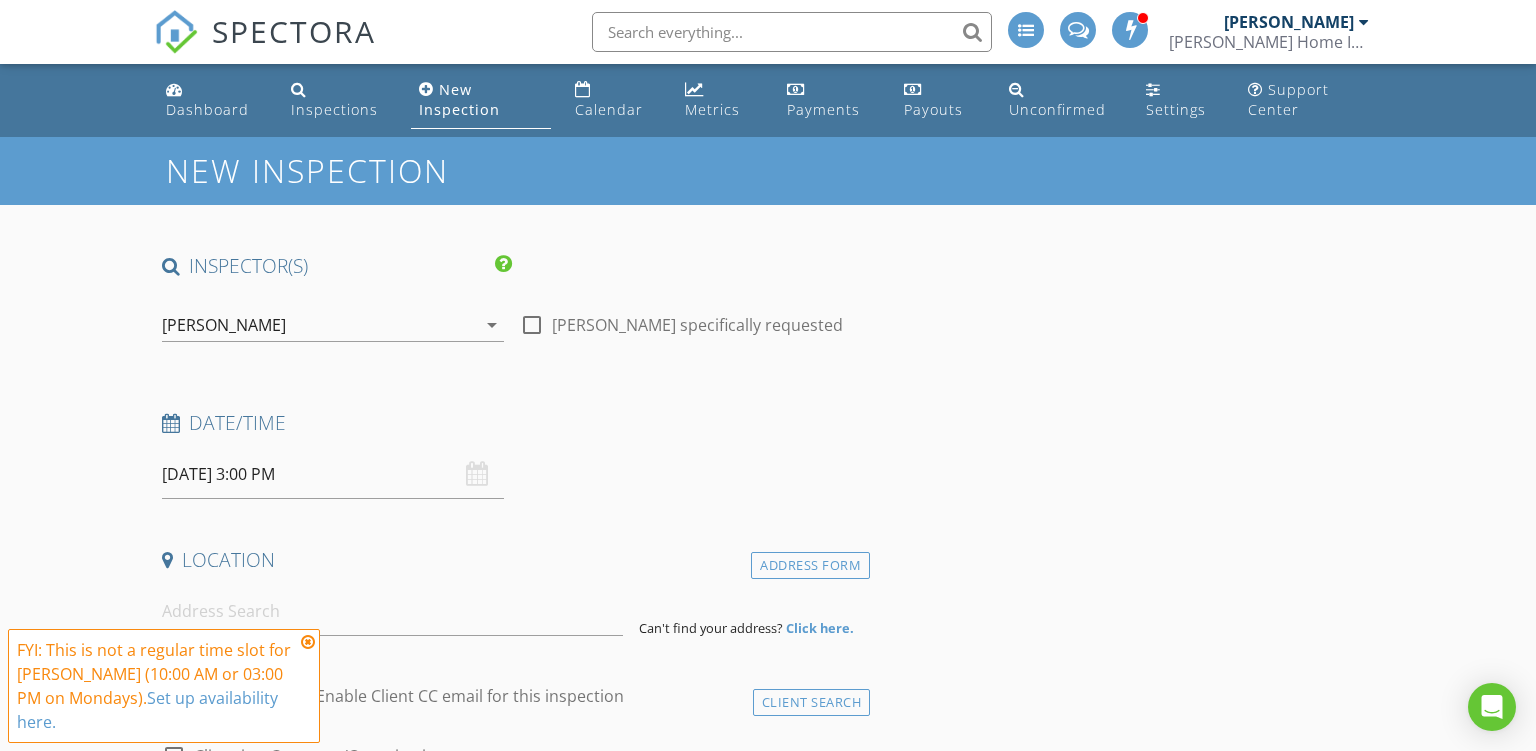 click at bounding box center [308, 642] 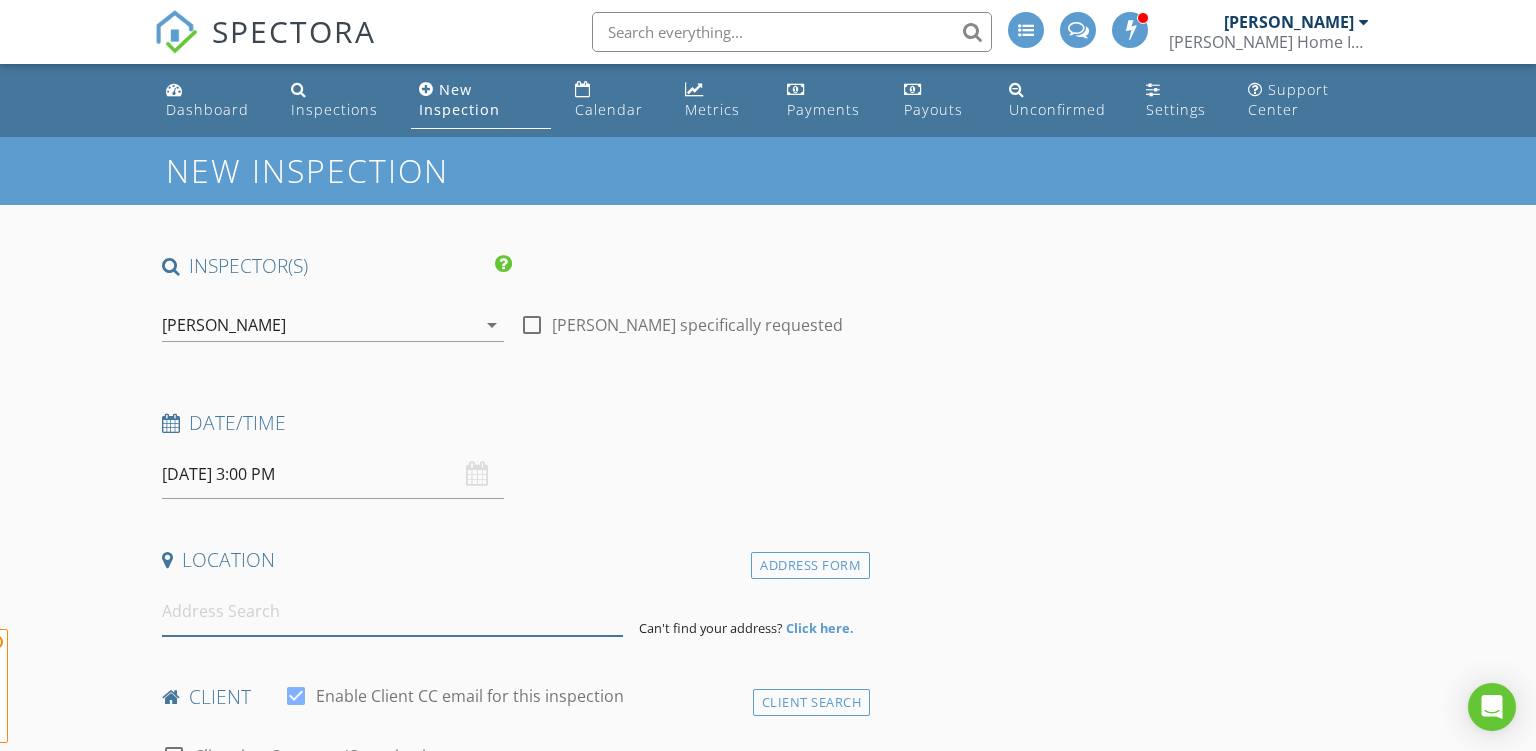 click at bounding box center (393, 611) 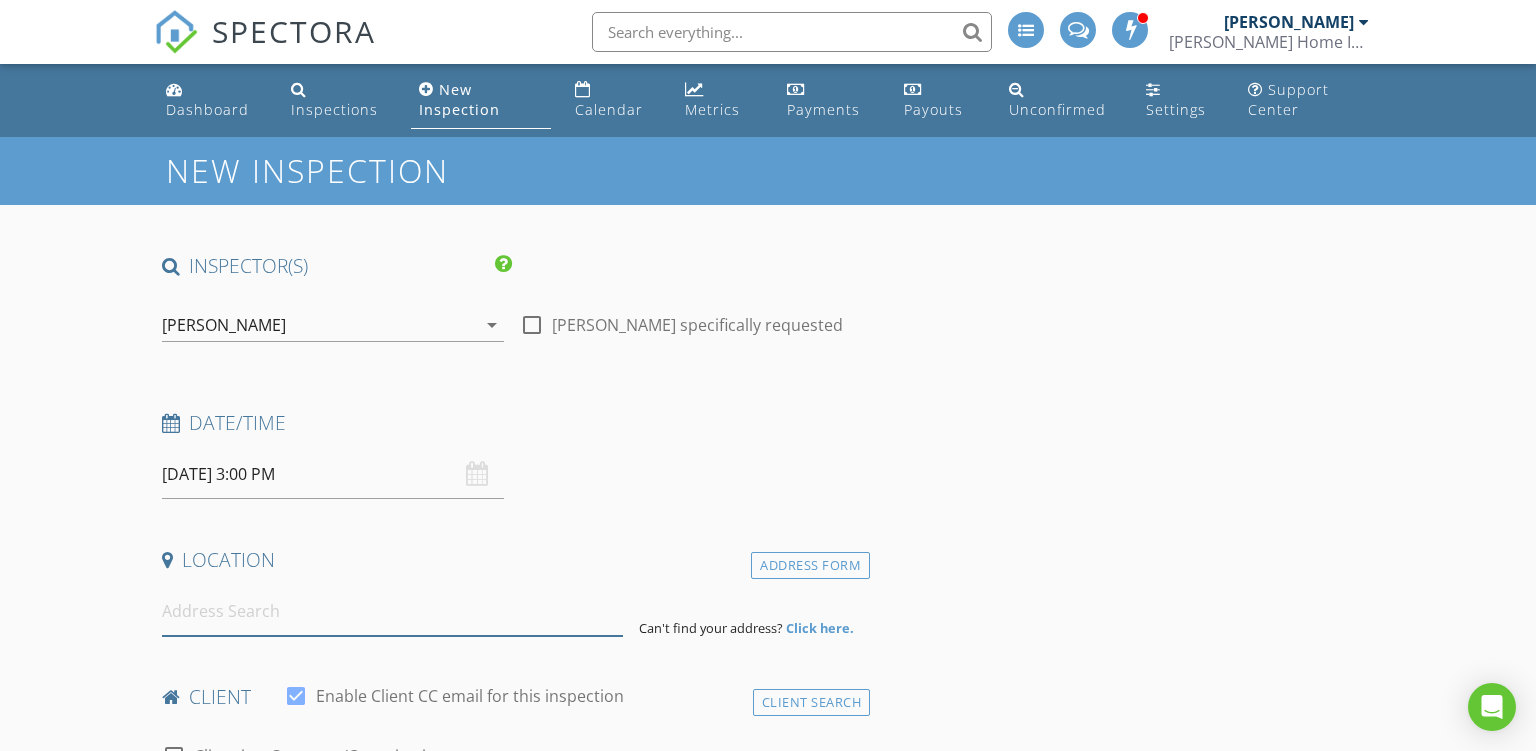 click at bounding box center [393, 611] 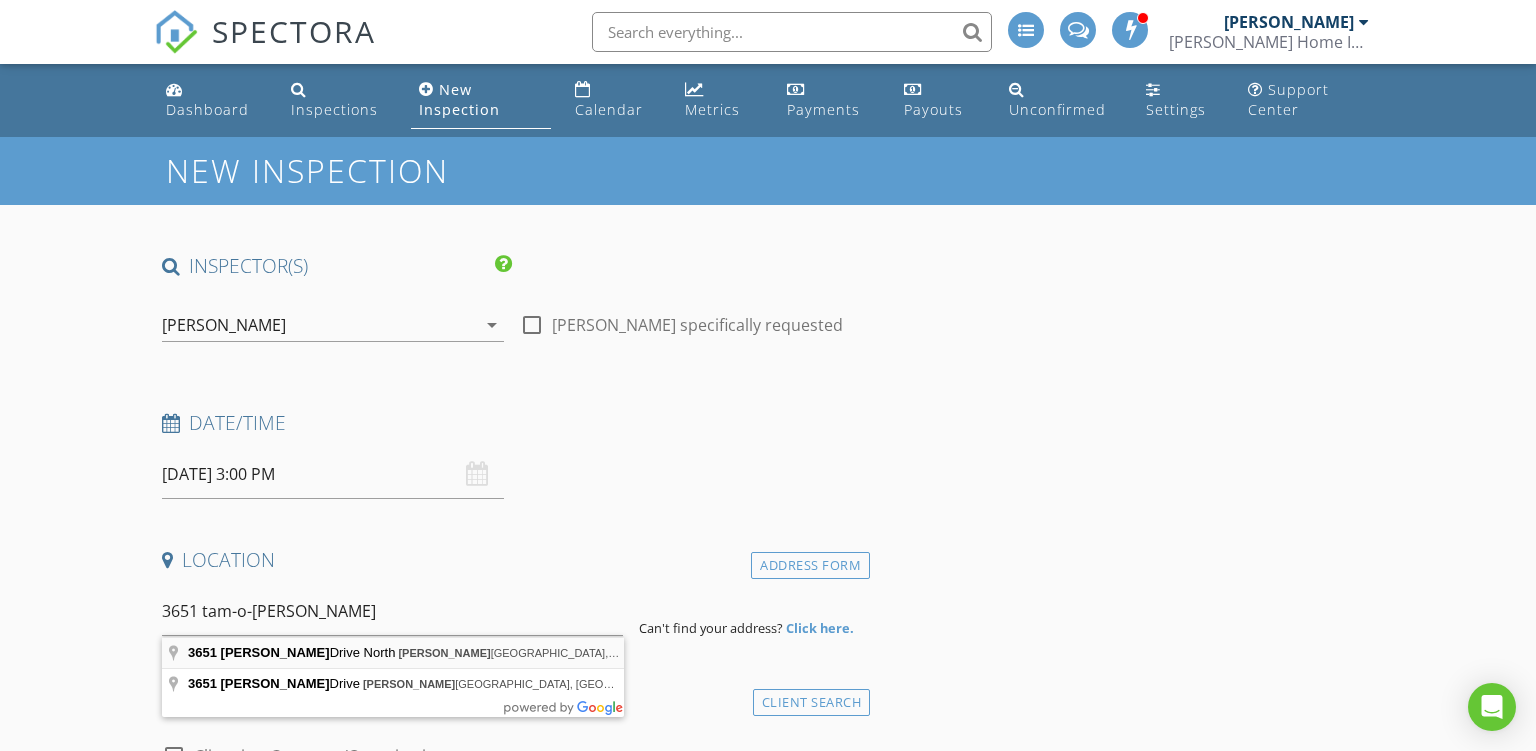 type on "3651 Tam-O-Shanter Drive North, Bettendorf, IA, USA" 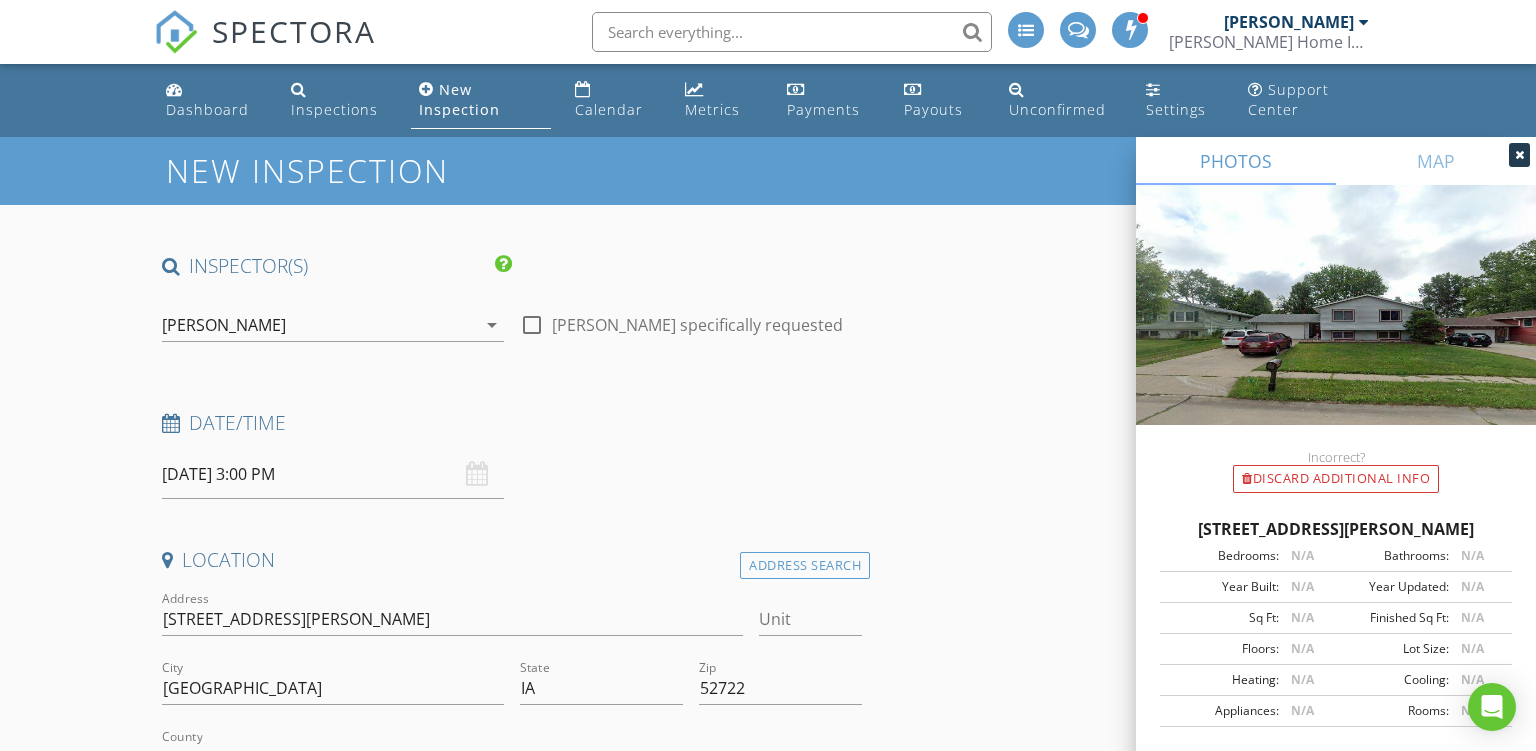 click at bounding box center [1519, 155] 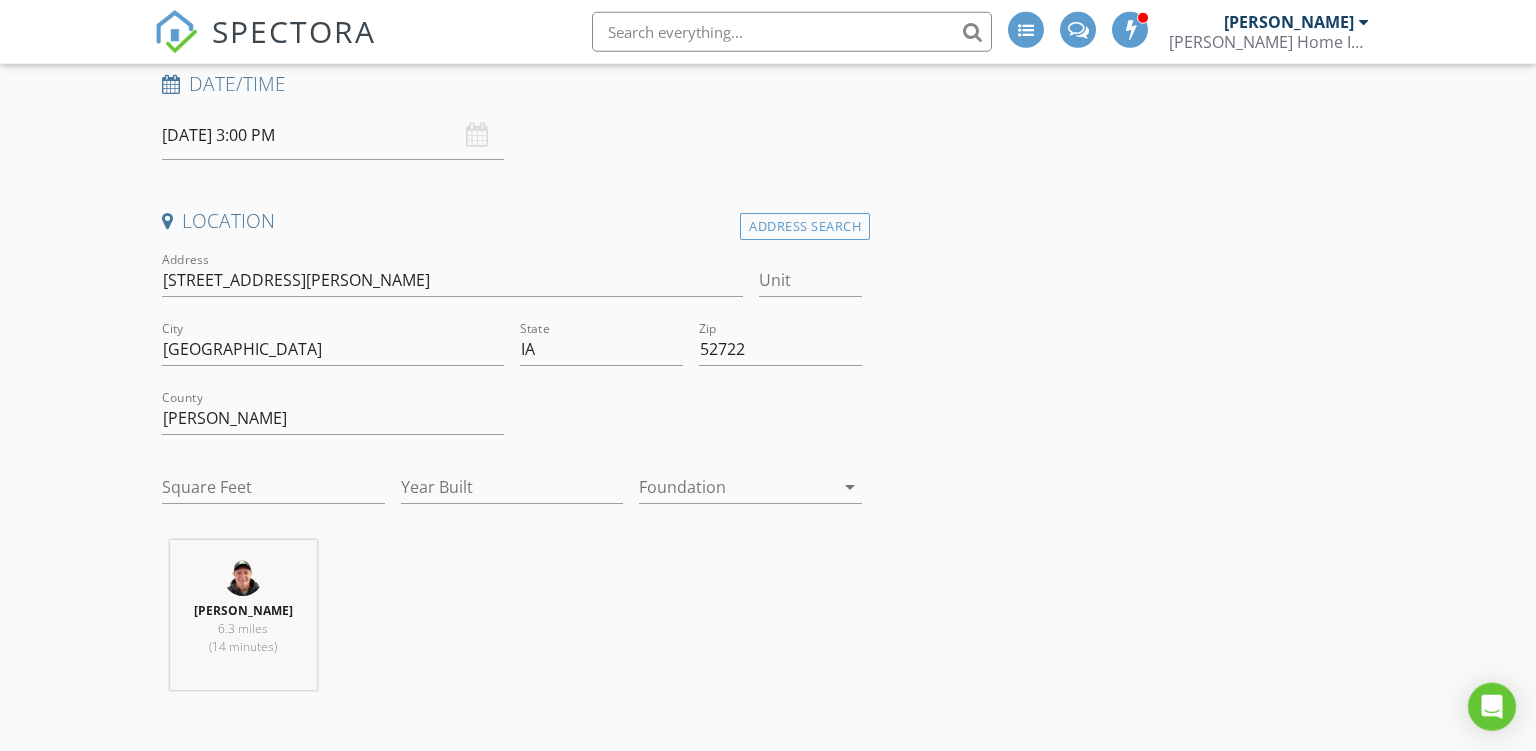scroll, scrollTop: 348, scrollLeft: 0, axis: vertical 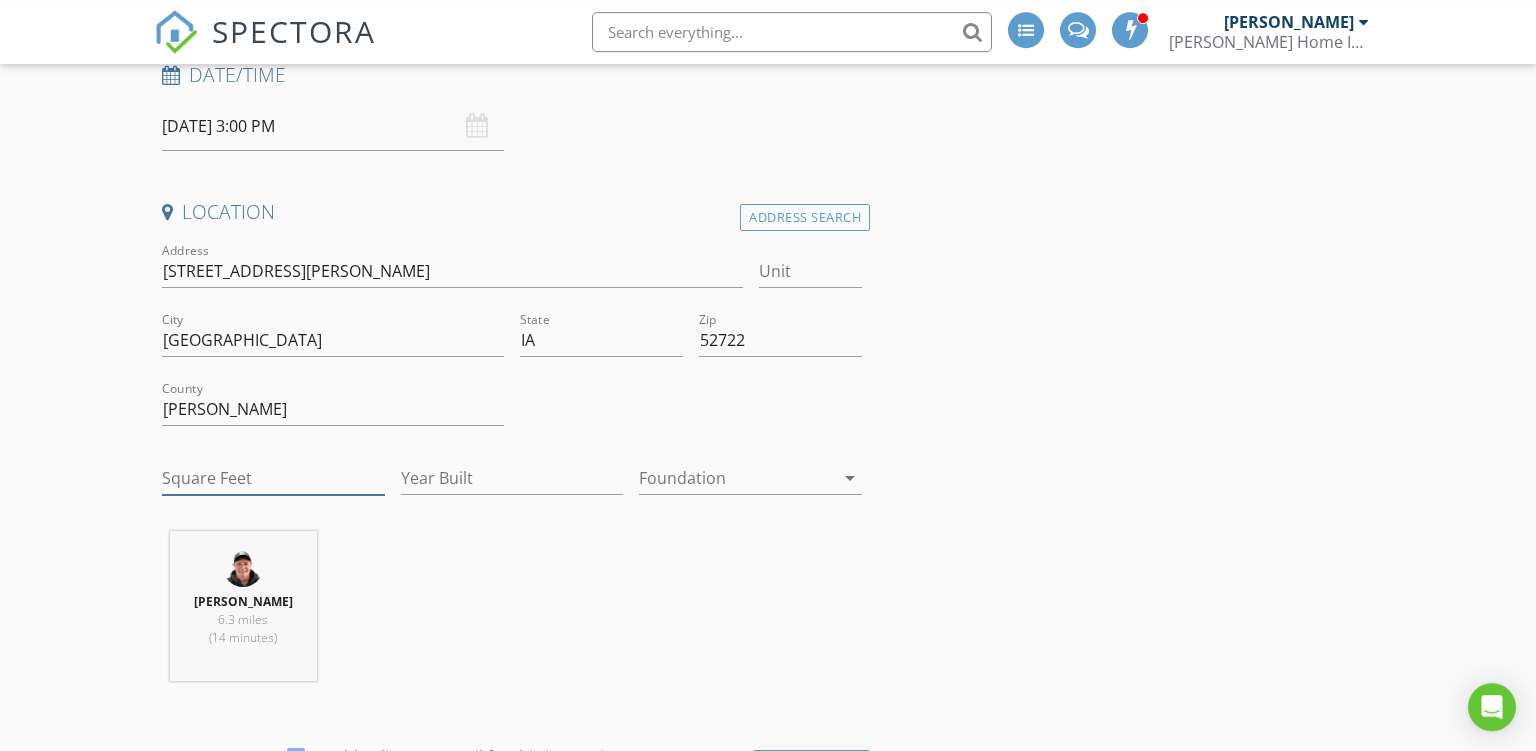 click on "Square Feet" at bounding box center (273, 478) 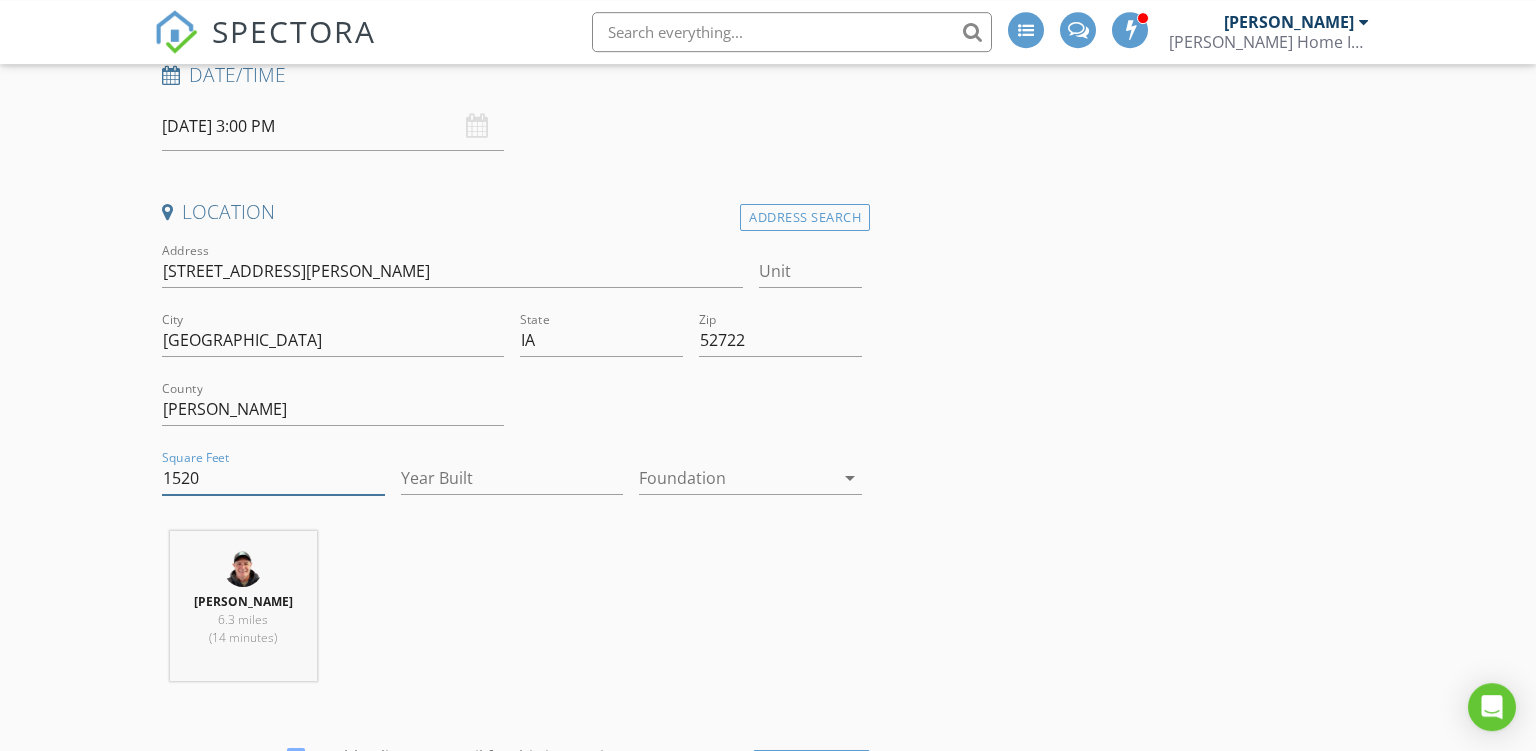 type on "1520" 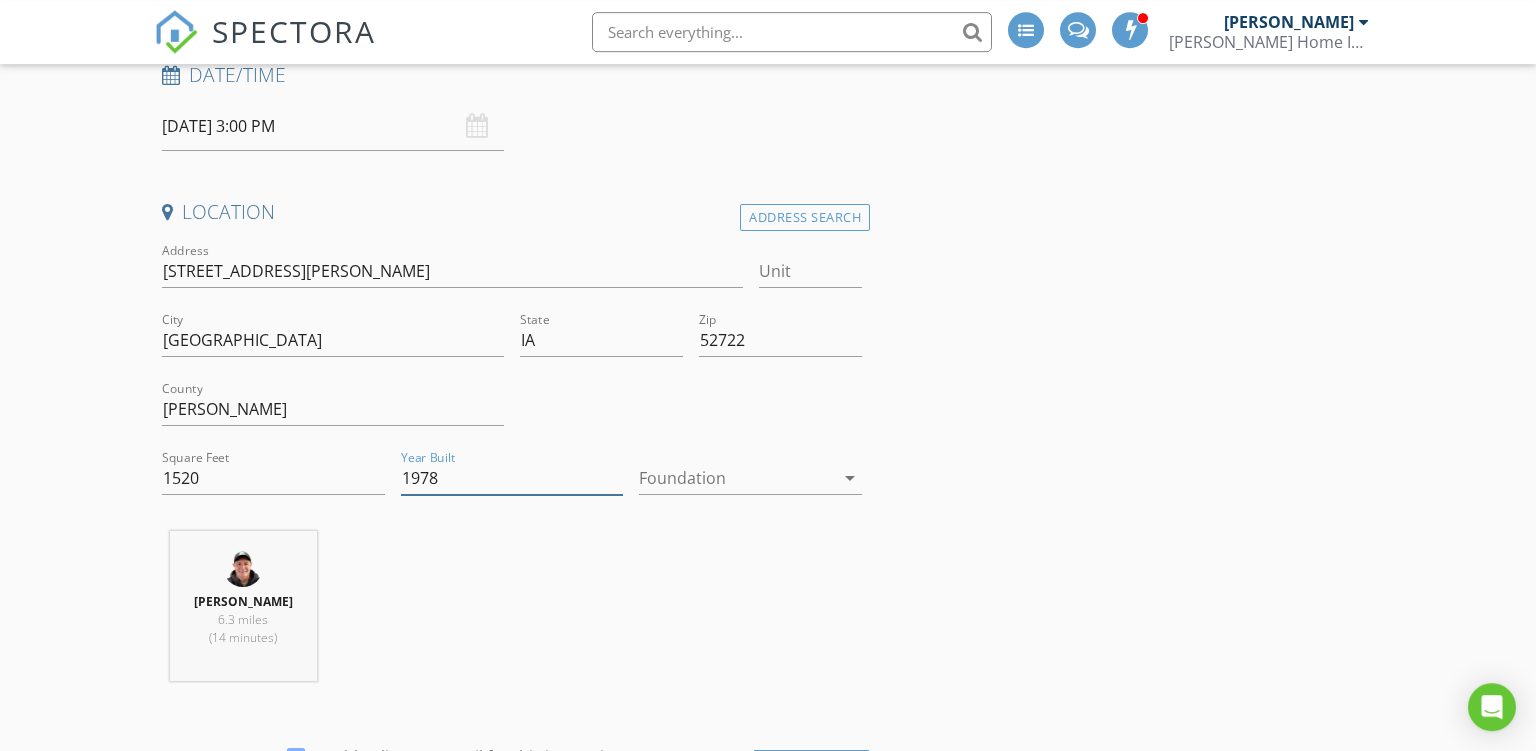 type on "1978" 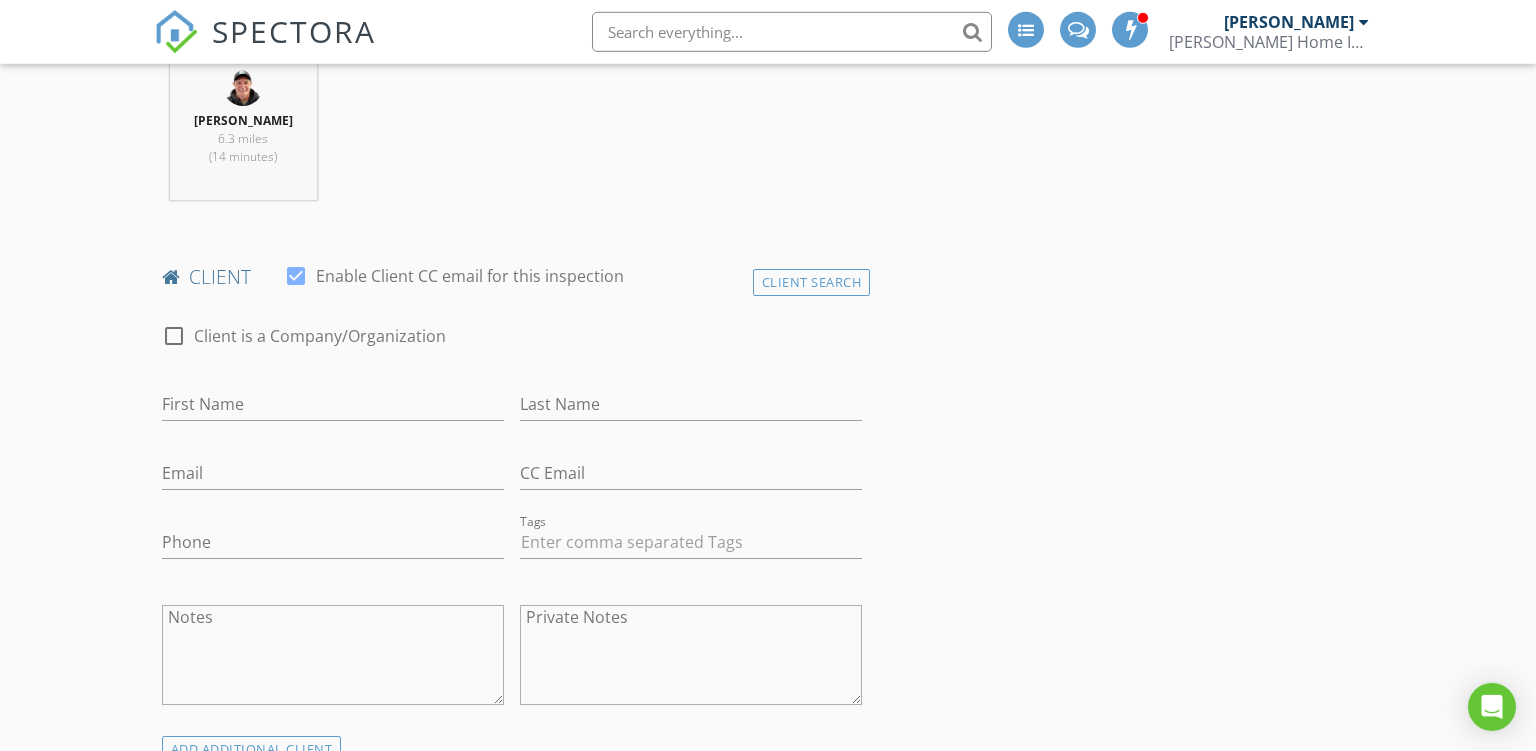 scroll, scrollTop: 788, scrollLeft: 0, axis: vertical 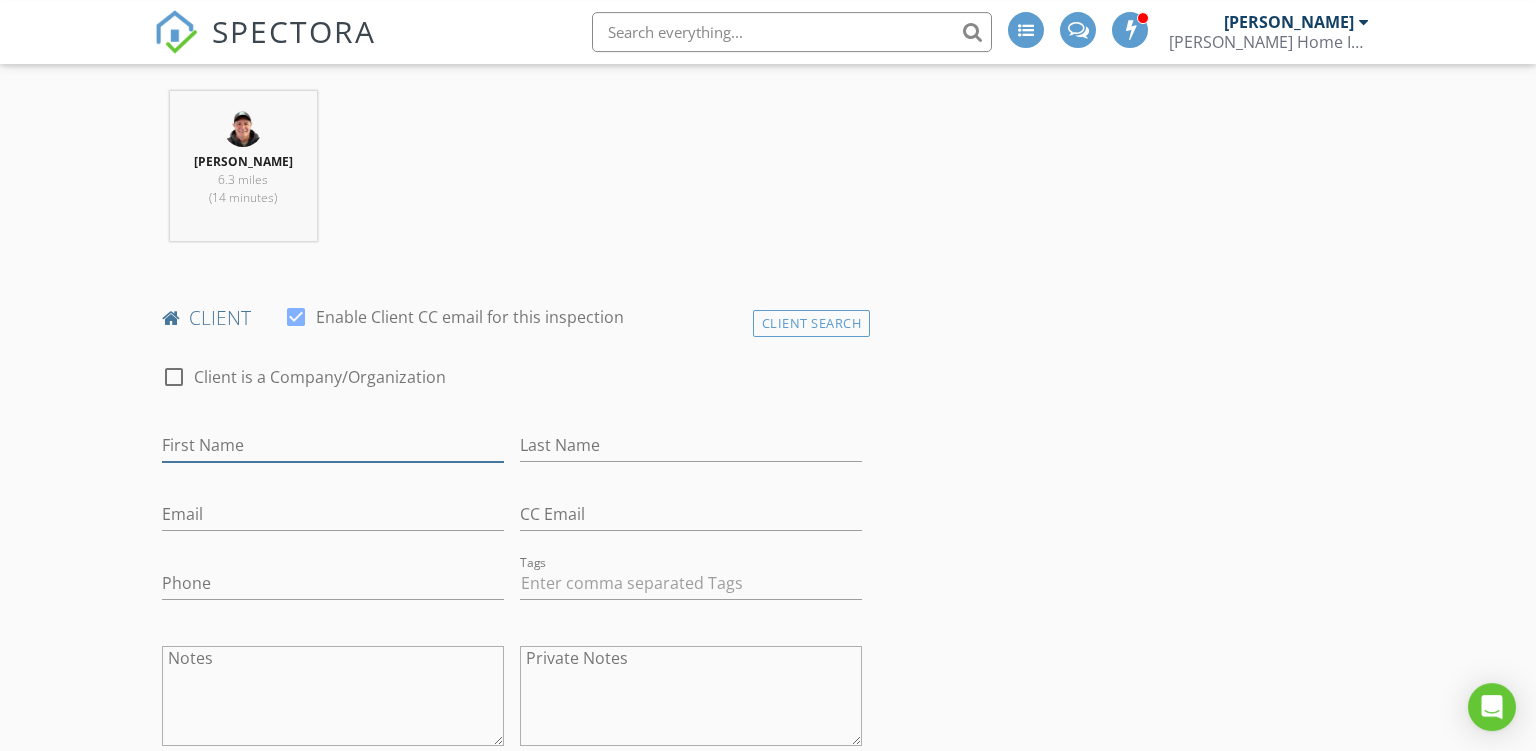 click on "First Name" at bounding box center (333, 445) 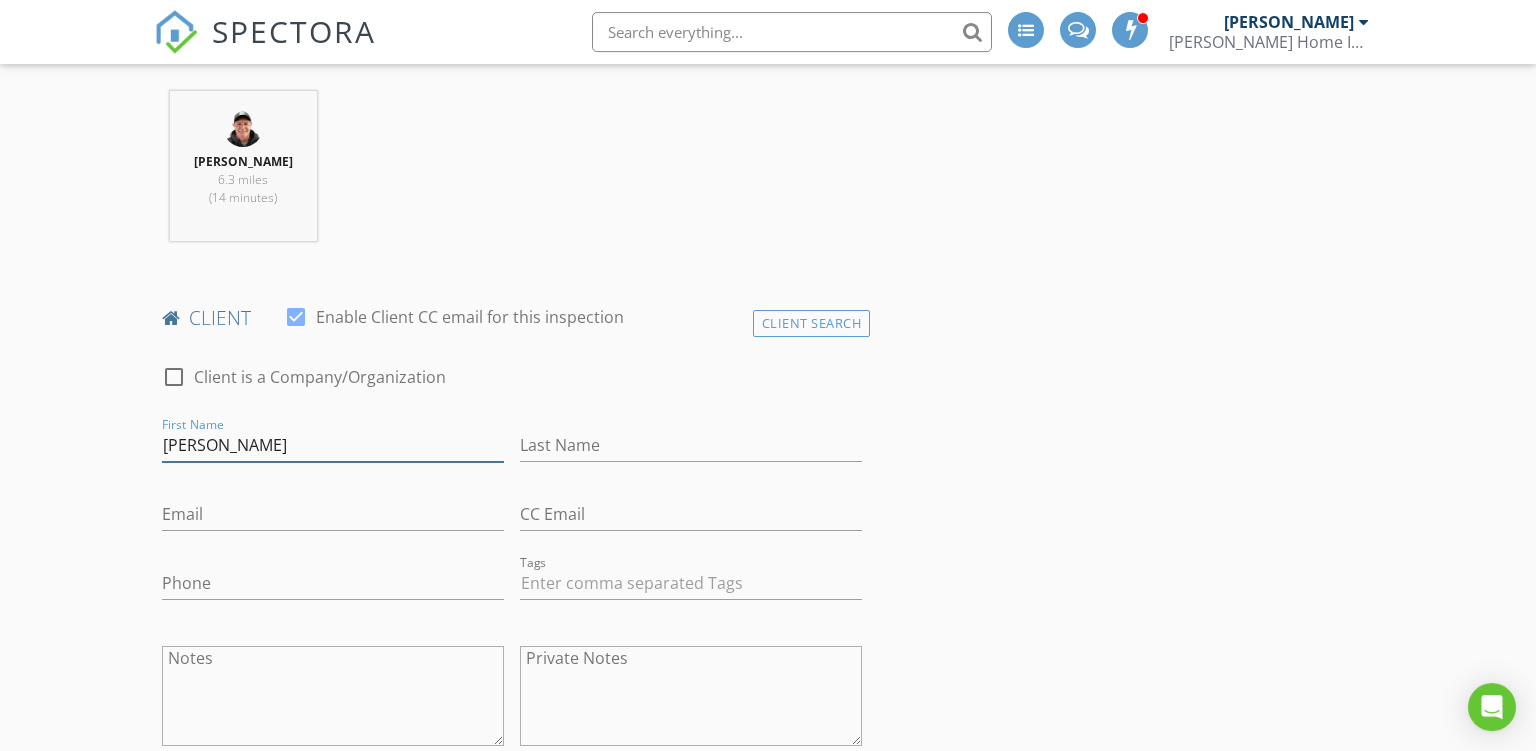 type on "Jeanmarie" 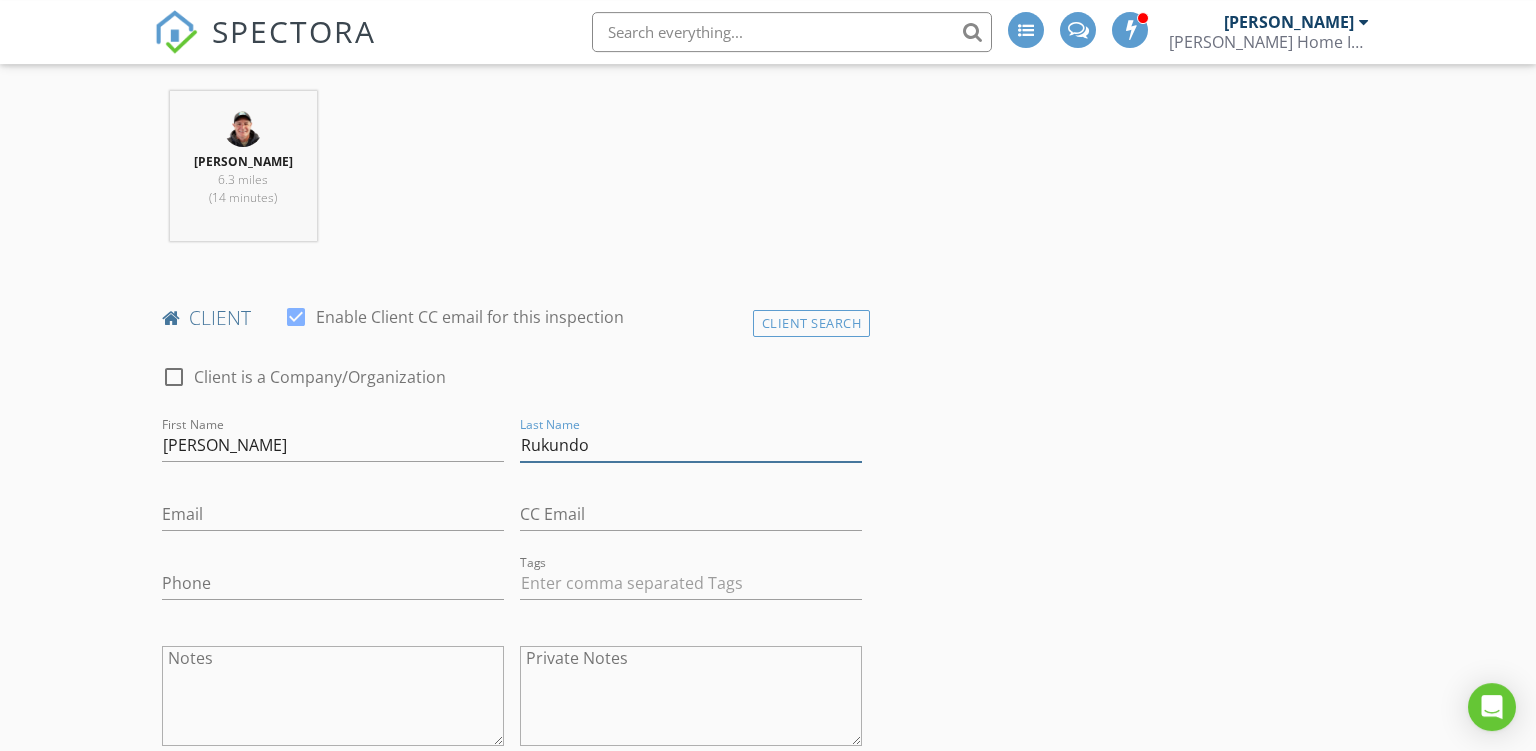 type on "Rukundo" 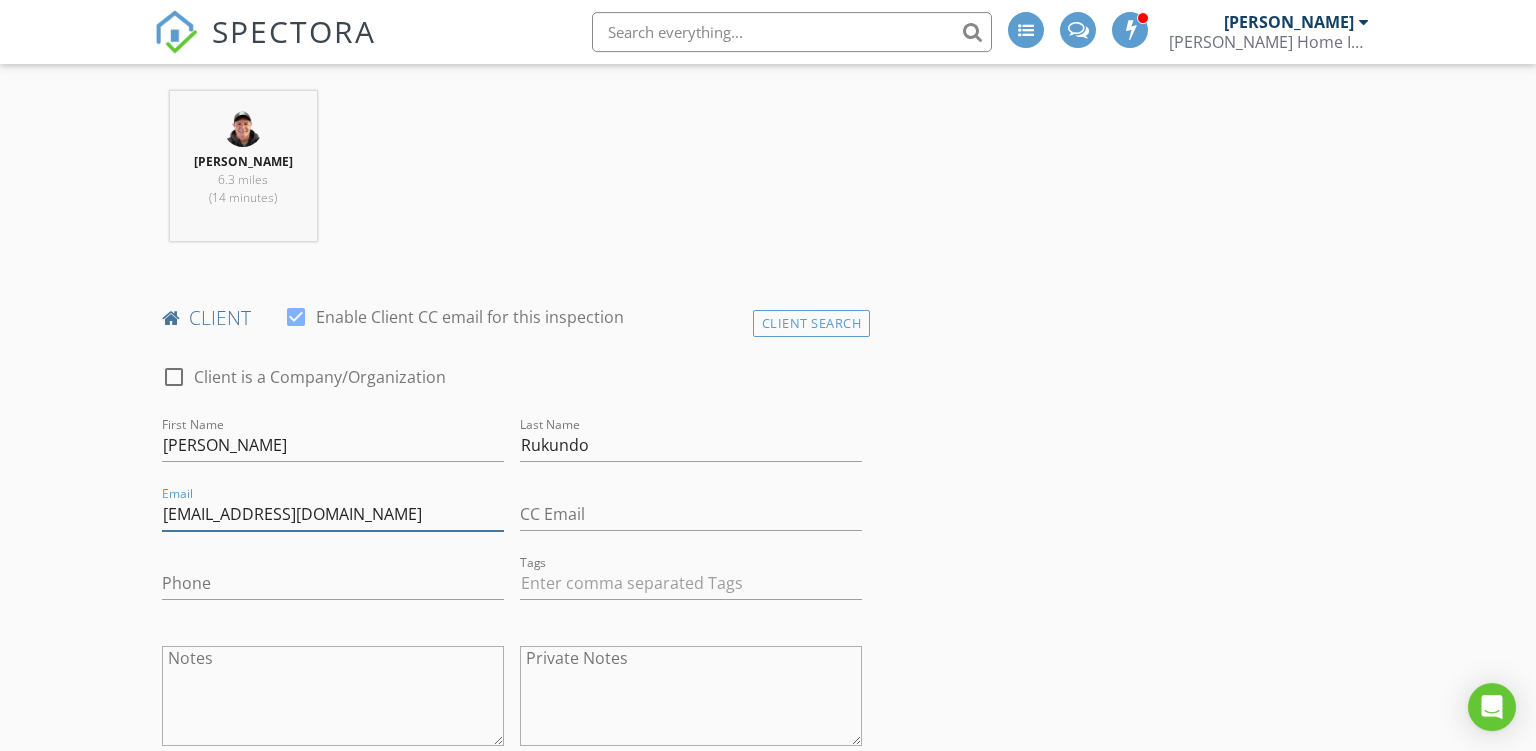 type on "jeanmarierukundo400@gmail.com" 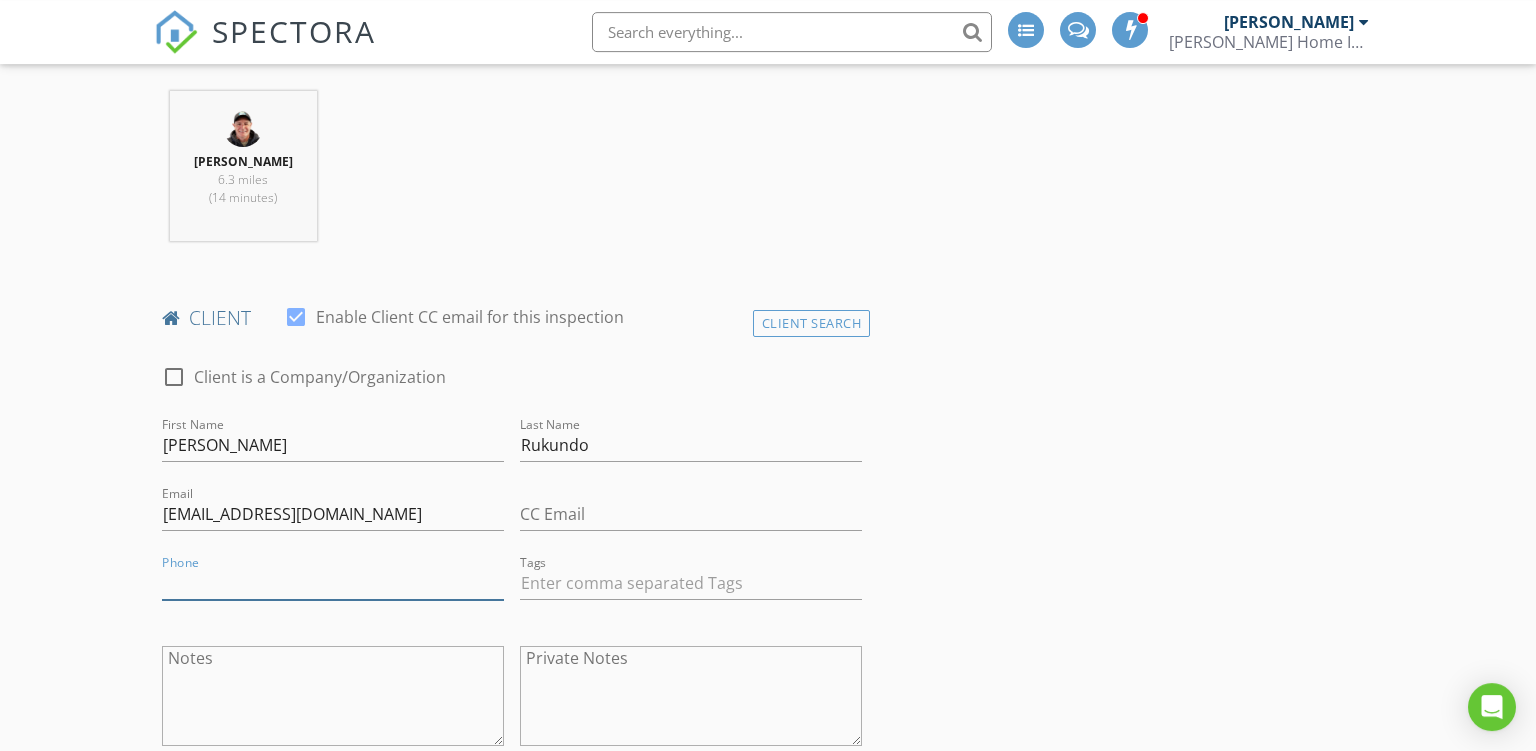 click on "Phone" at bounding box center [333, 583] 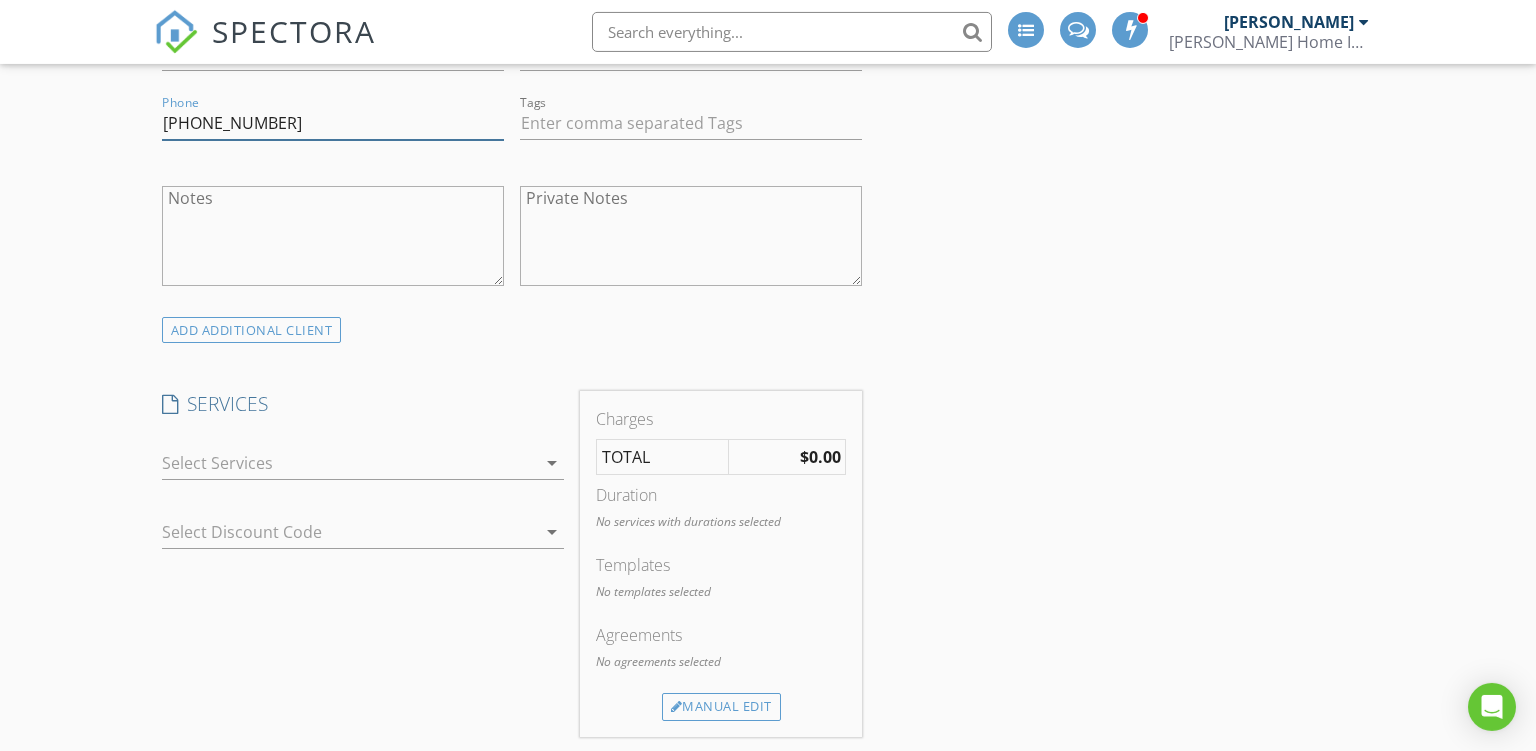 scroll, scrollTop: 1282, scrollLeft: 0, axis: vertical 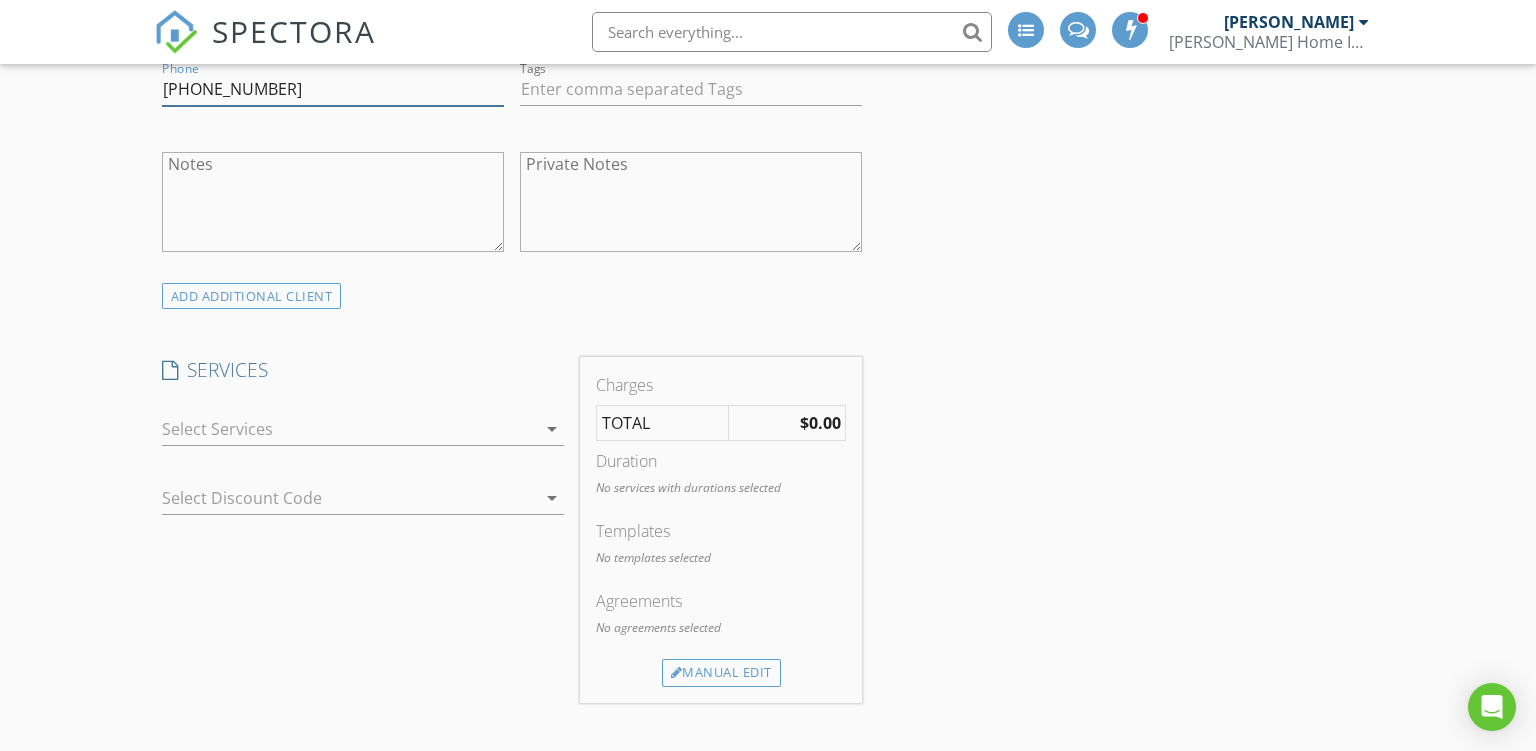 type on "563-949-2734" 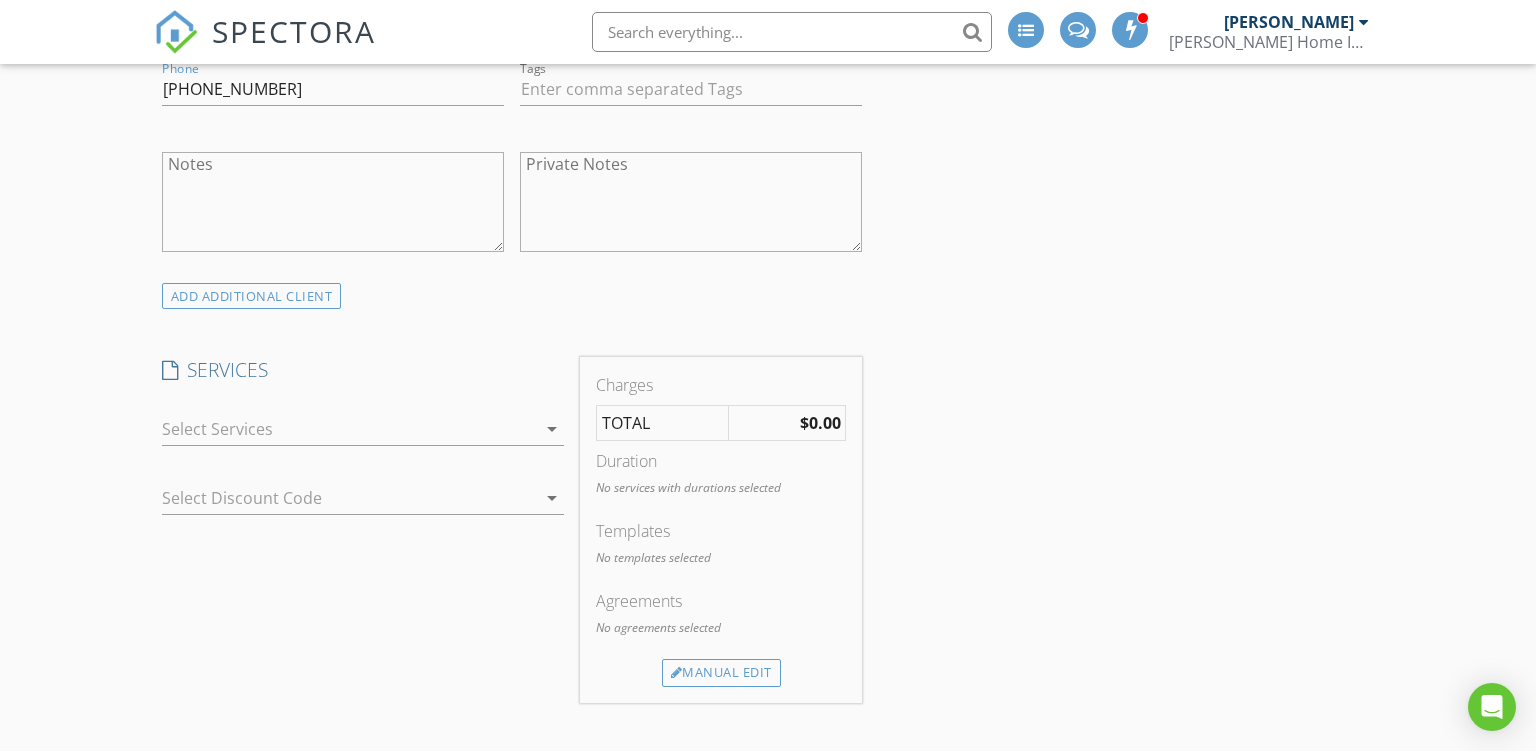 click at bounding box center (349, 429) 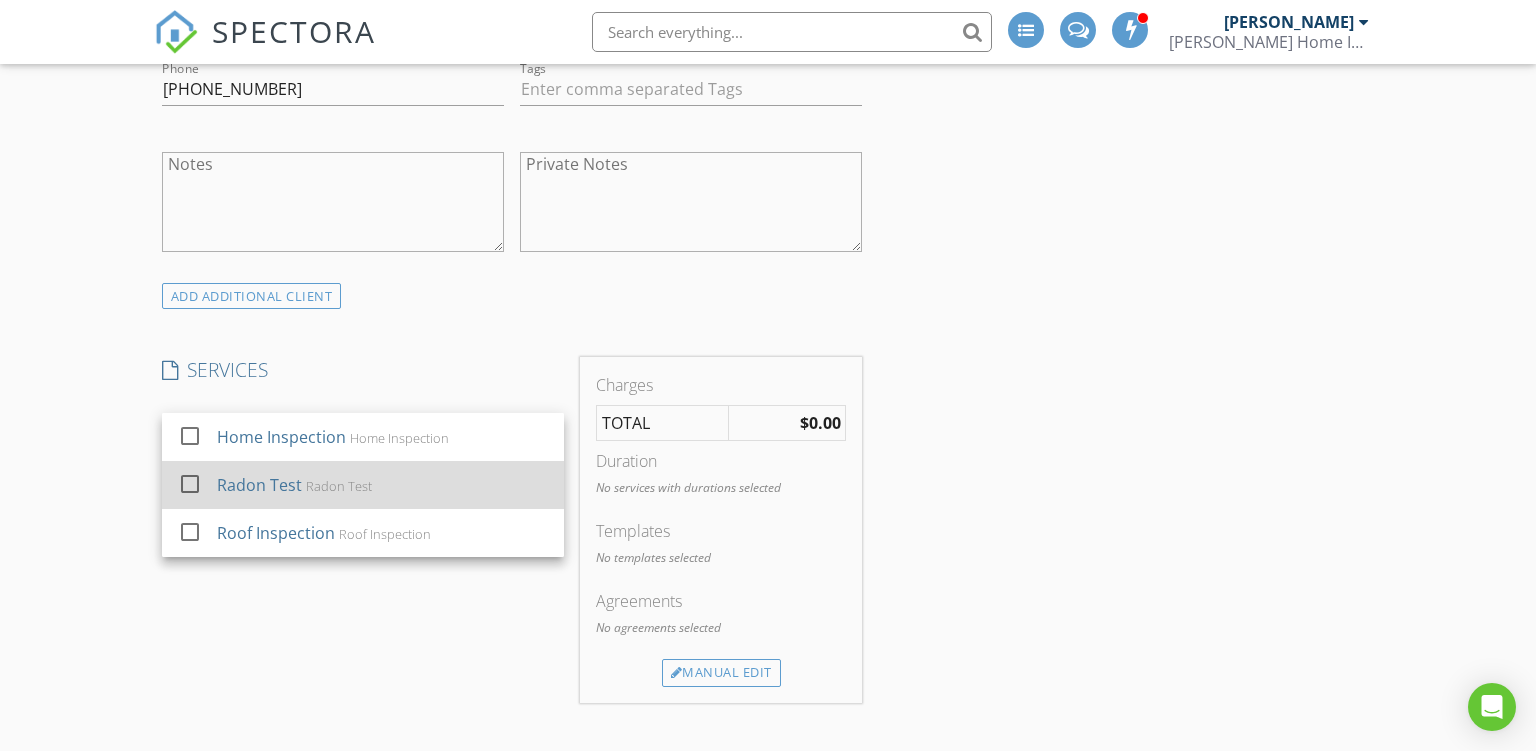 click on "Radon Test   Radon Test" at bounding box center (381, 485) 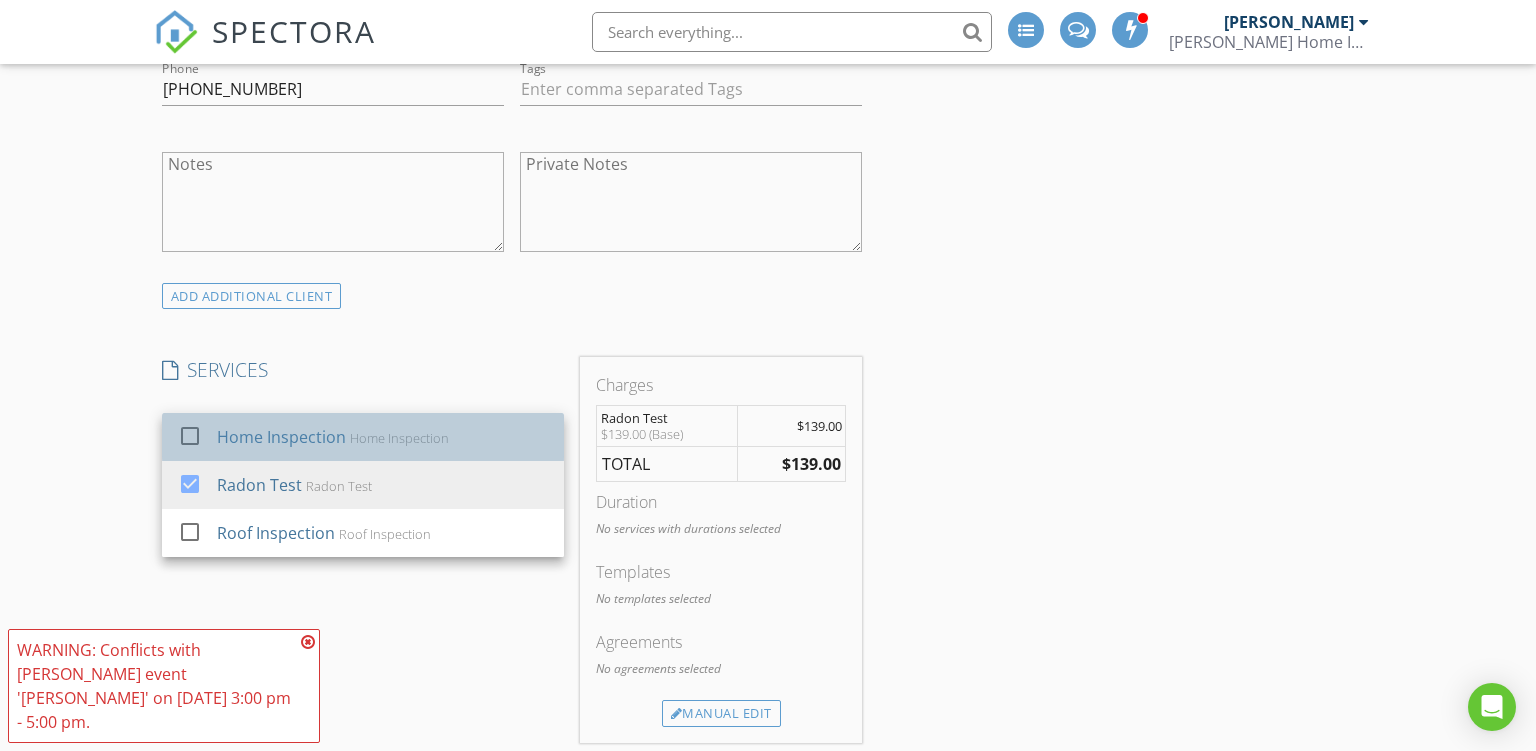 click on "Home Inspection" at bounding box center (398, 438) 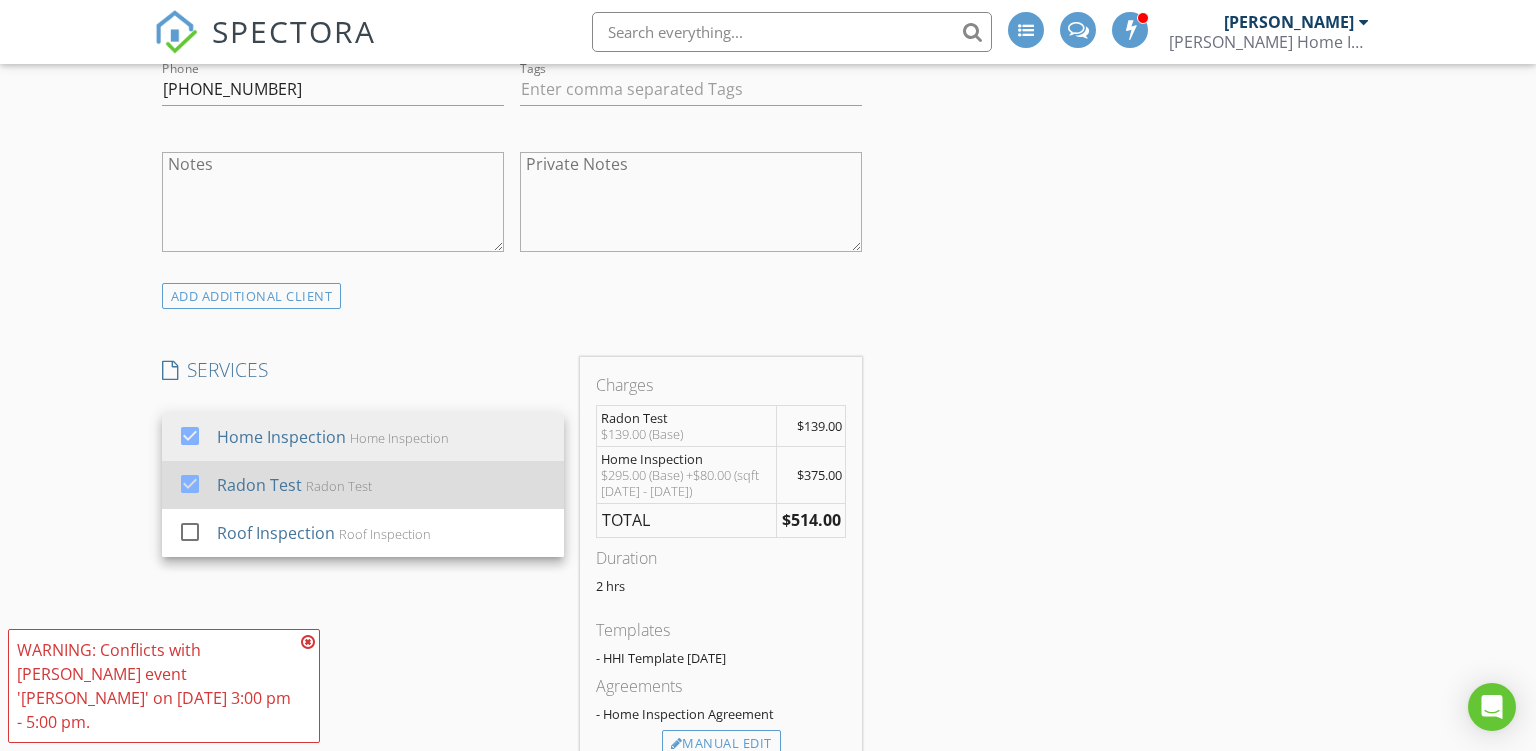 click on "Radon Test" at bounding box center [338, 486] 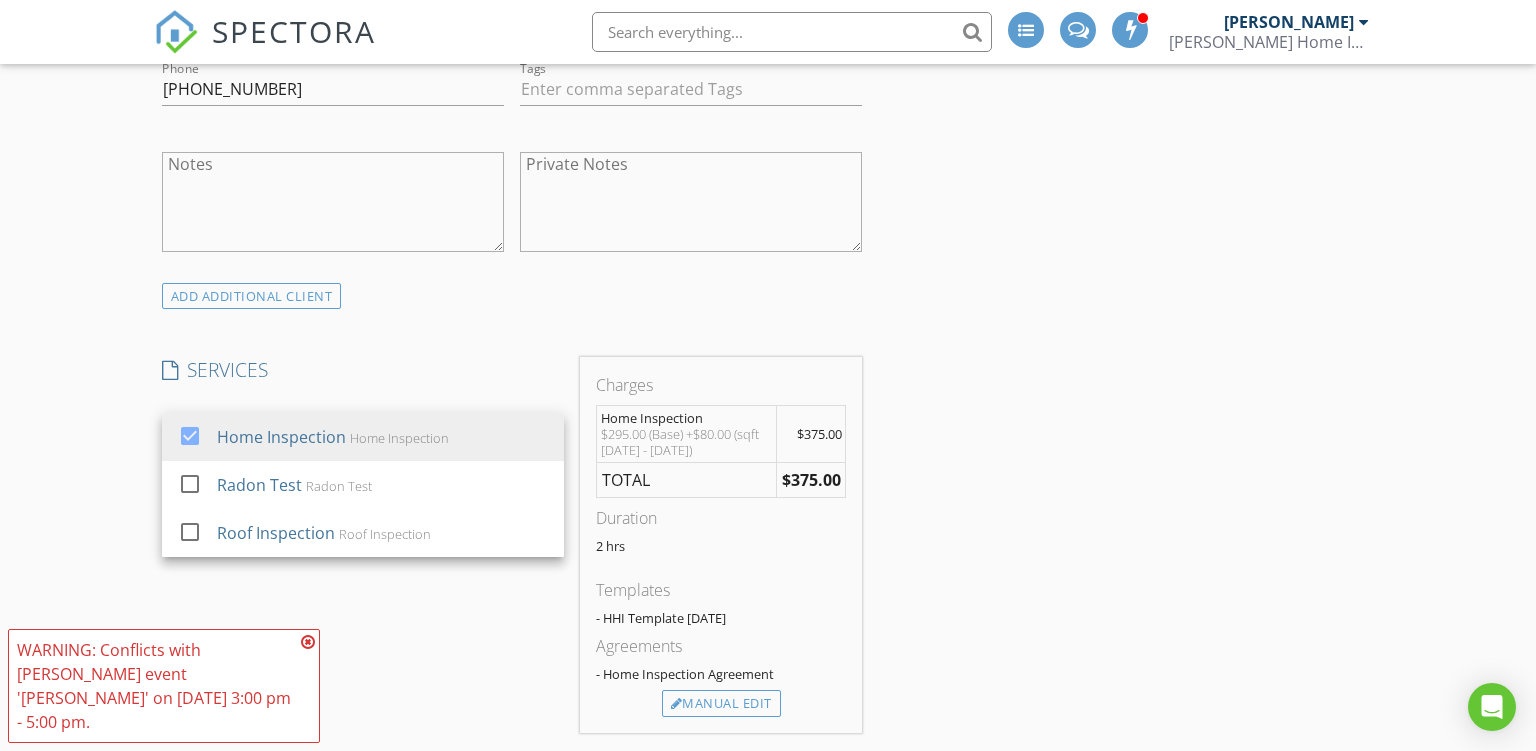 click on "INSPECTOR(S)
check_box   Jim Hanson   PRIMARY   Jim Hanson arrow_drop_down   check_box_outline_blank Jim Hanson specifically requested
Date/Time
07/28/2025 3:00 PM
Location
Address Search       Address 3651 Tam-O-Shanter Dr N   Unit   City Bettendorf   State IA   Zip 52722   County Scott     Square Feet 1520   Year Built 1978   Foundation arrow_drop_down     Jim Hanson     6.3 miles     (14 minutes)
client
check_box Enable Client CC email for this inspection   Client Search     check_box_outline_blank Client is a Company/Organization     First Name Jeanmarie   Last Name Rukundo   Email jeanmarierukundo400@gmail.com   CC Email   Phone 563-949-2734         Tags         Notes   Private Notes
ADD ADDITIONAL client
SERVICES
check_box   Home Inspection   Home Inspection" at bounding box center [768, 769] 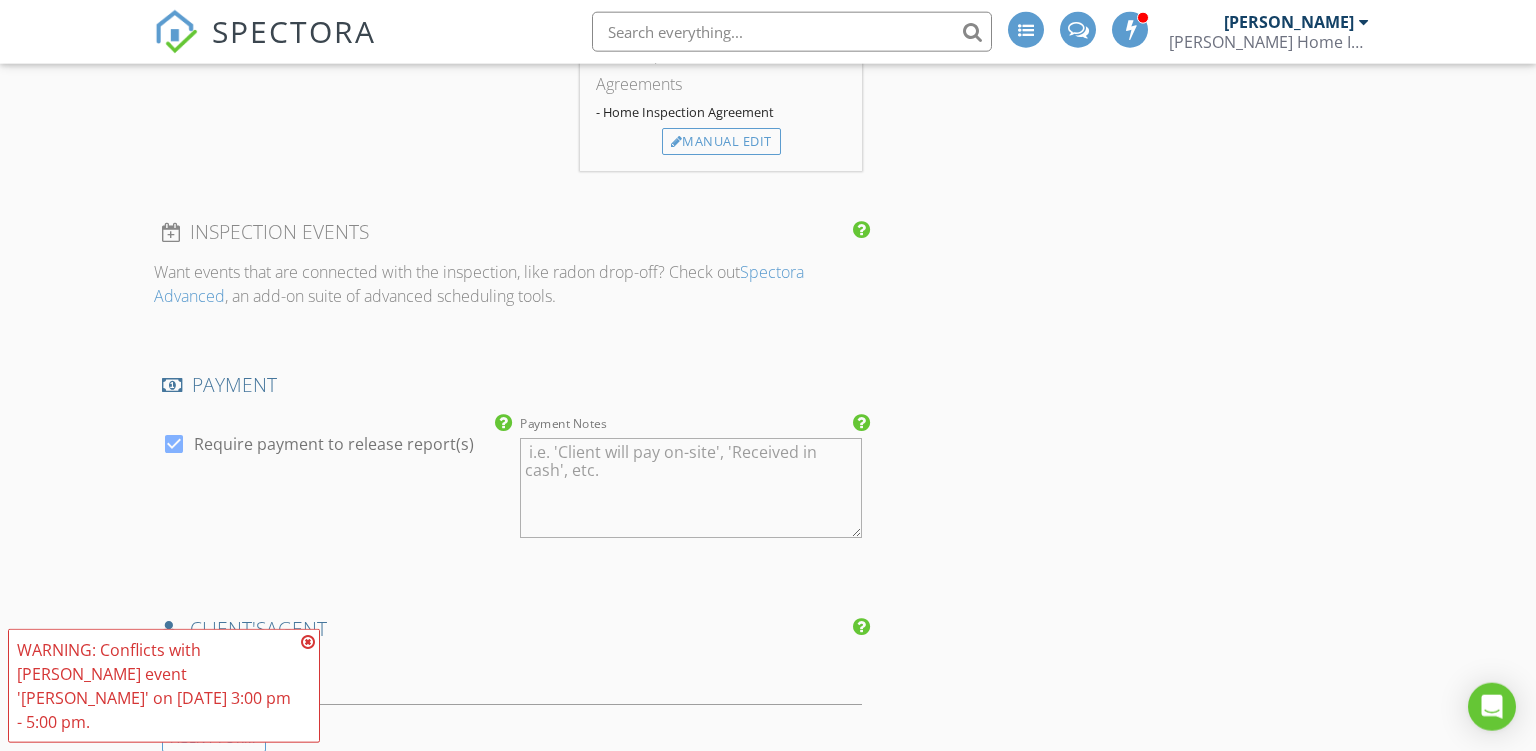 scroll, scrollTop: 2114, scrollLeft: 0, axis: vertical 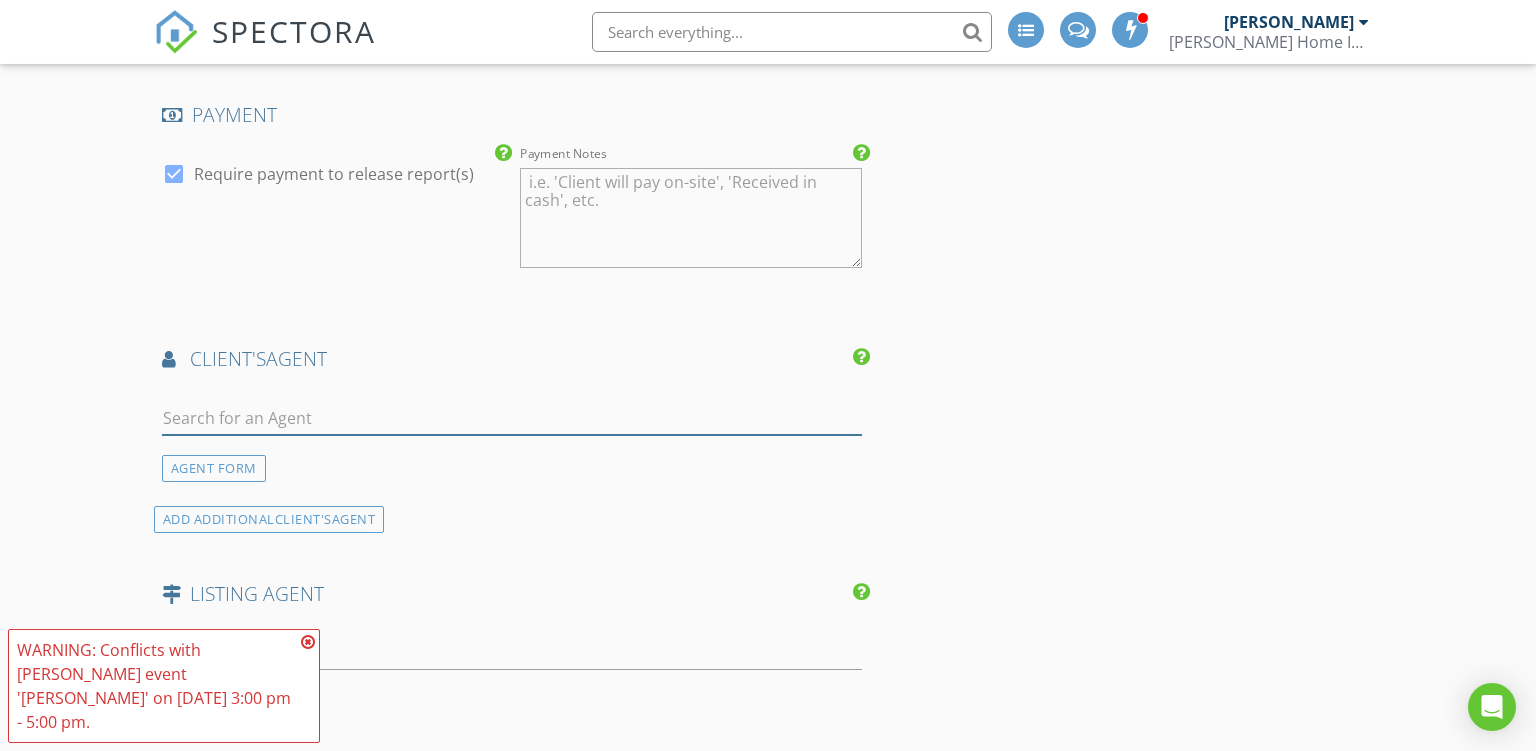 click at bounding box center [512, 418] 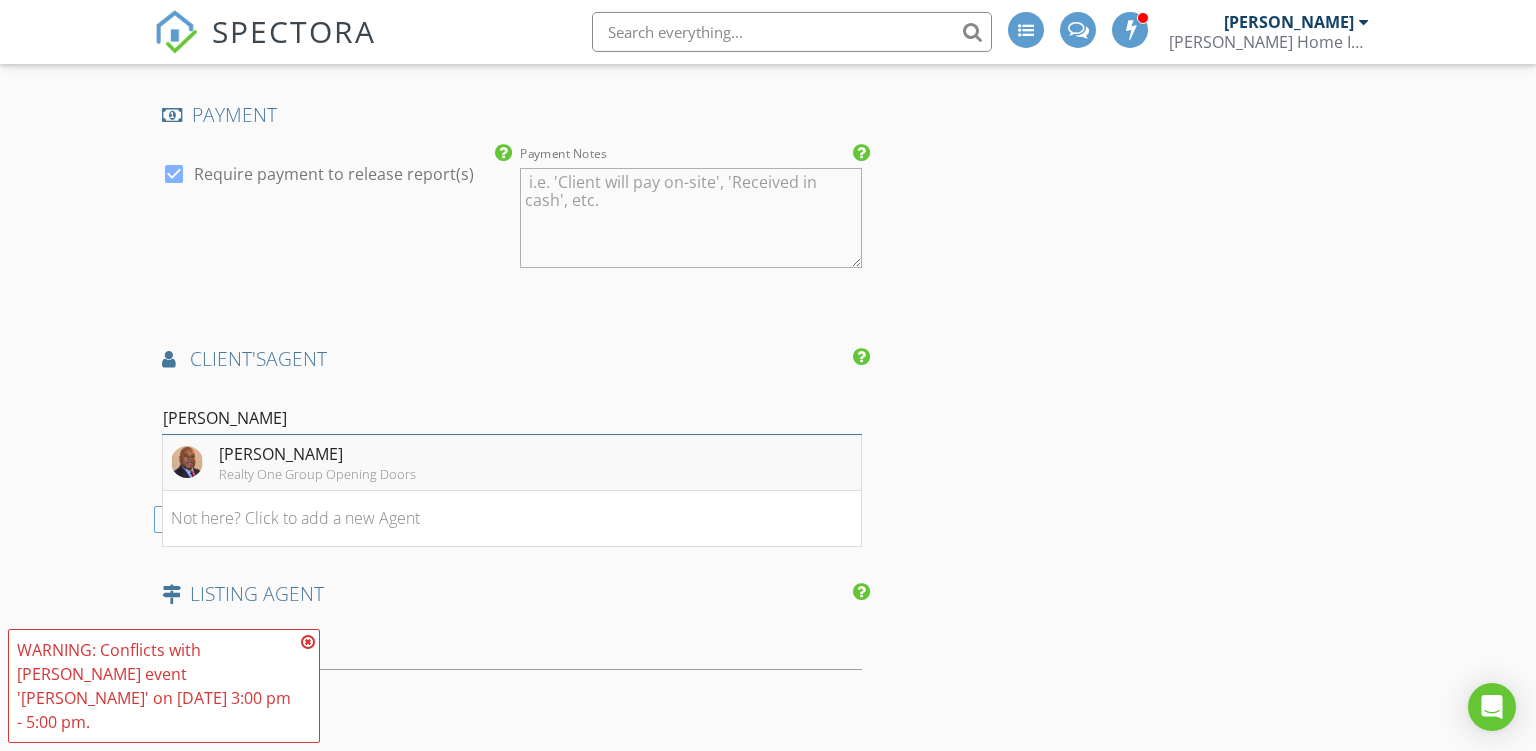 type on "quint" 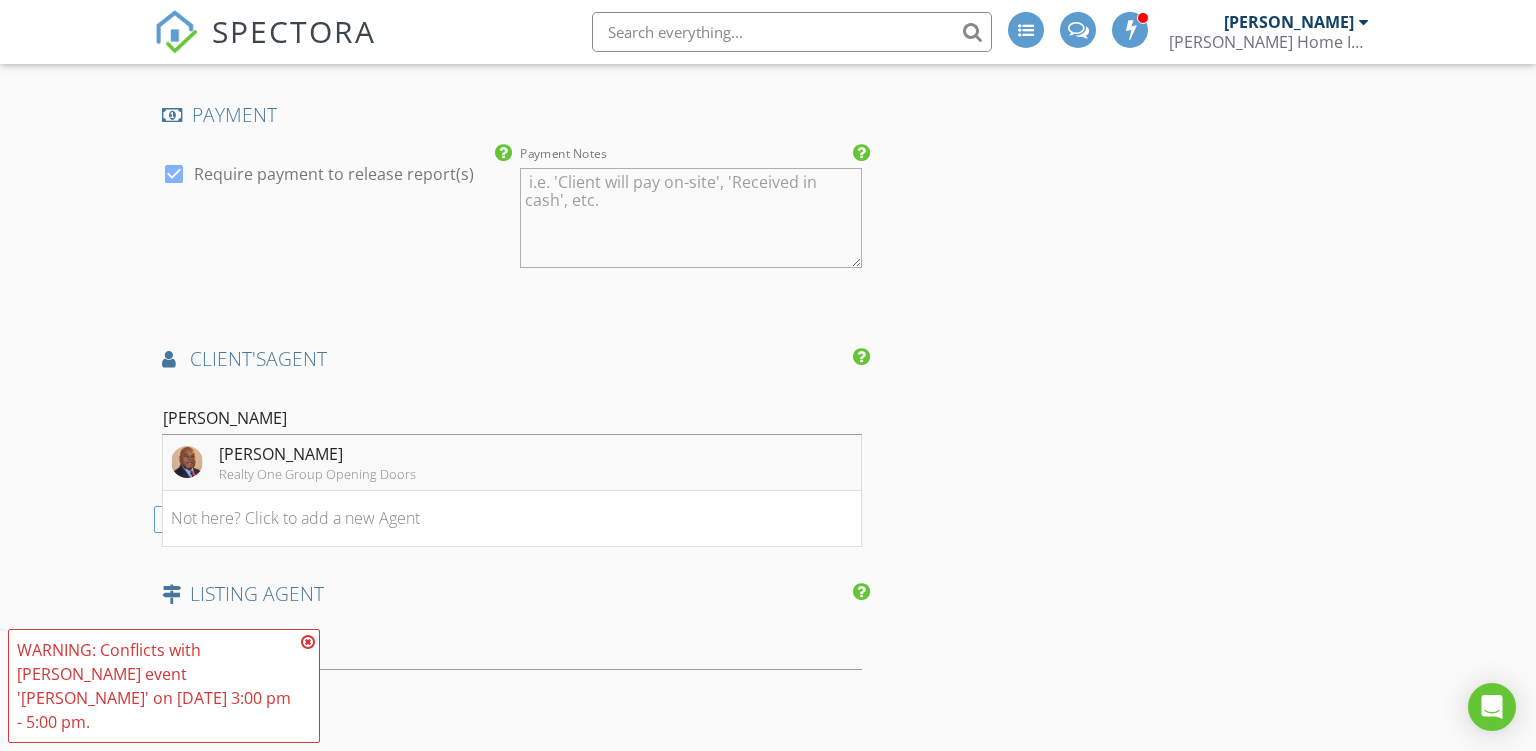 click on "Quint Thompson
Realty One Group Opening Doors" at bounding box center [512, 463] 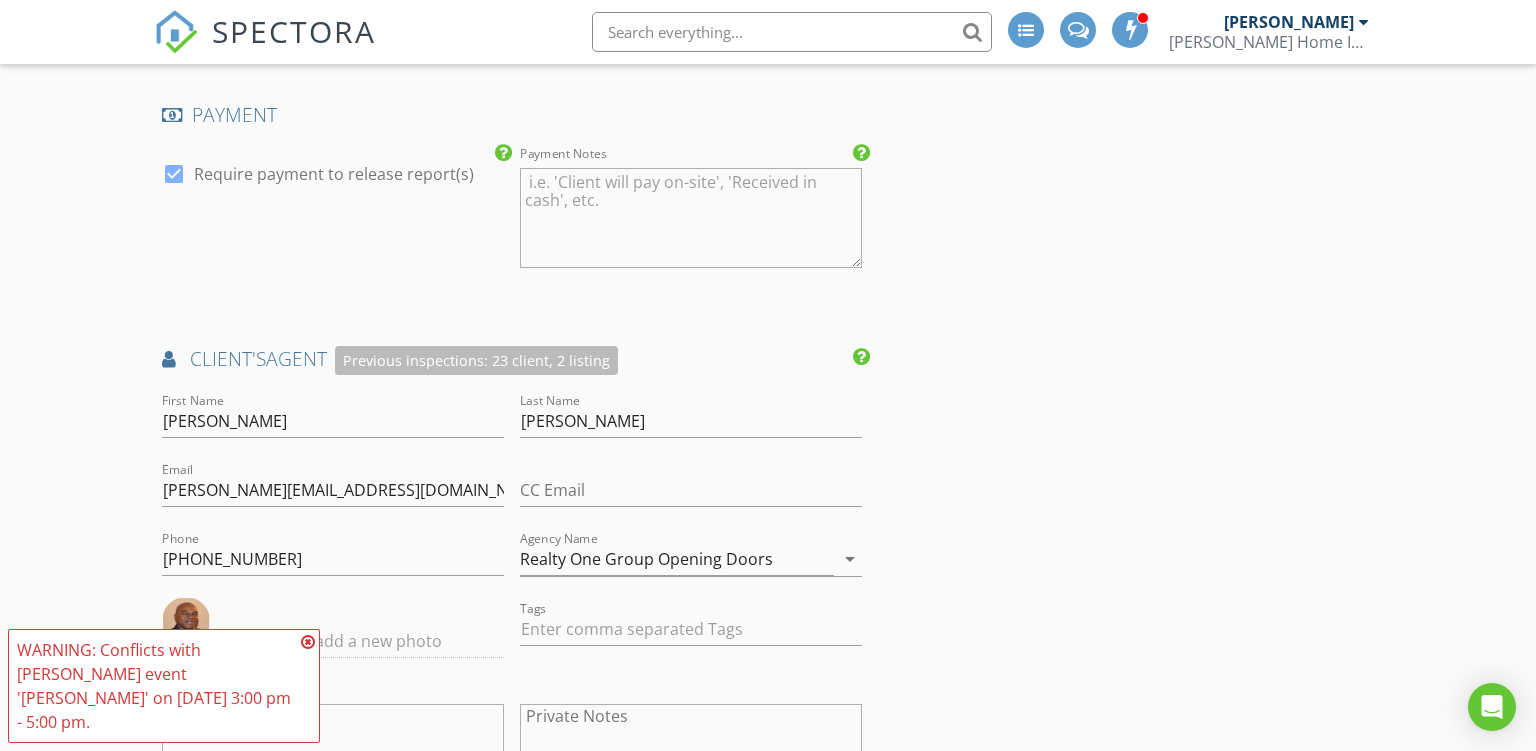 click at bounding box center [308, 642] 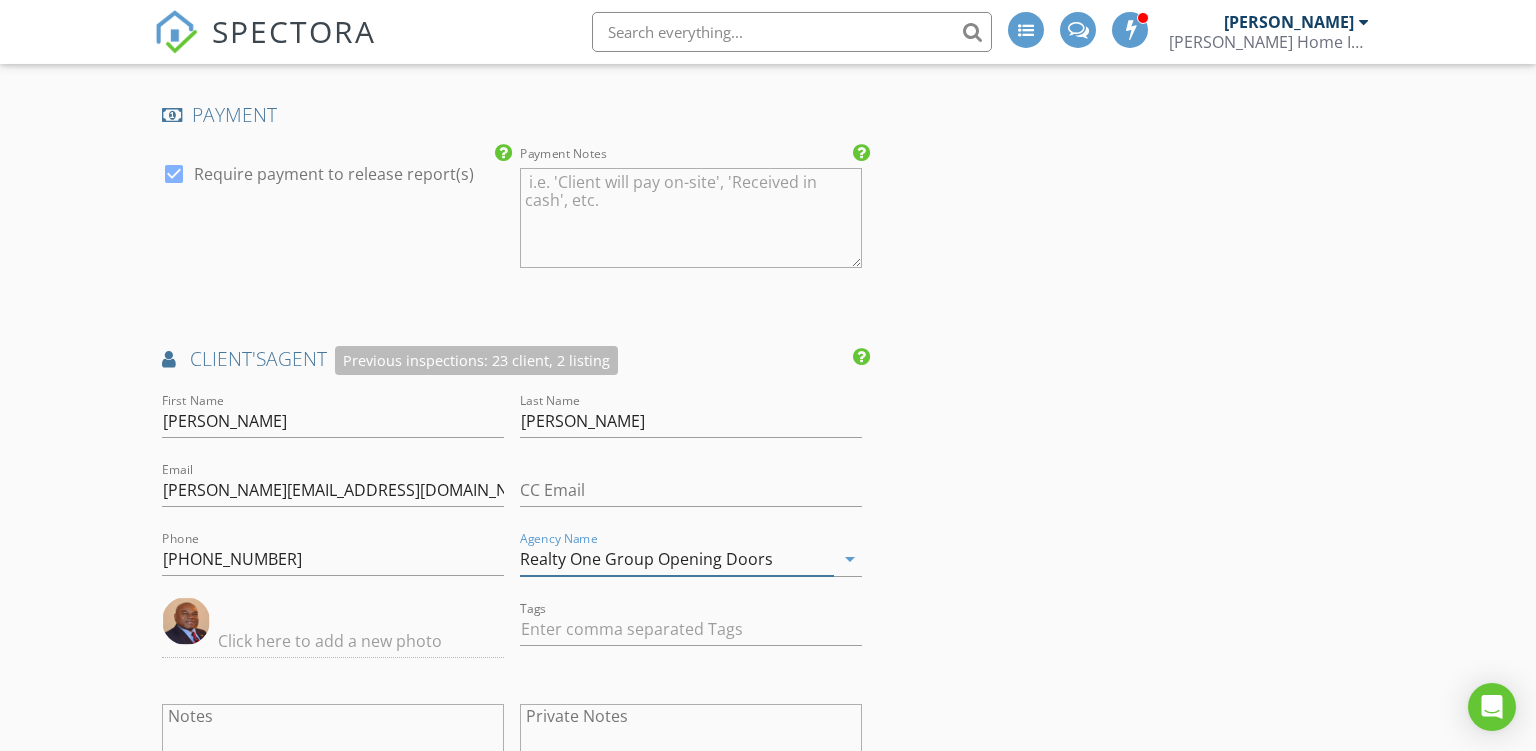 click on "Realty One Group Opening Doors" at bounding box center [677, 559] 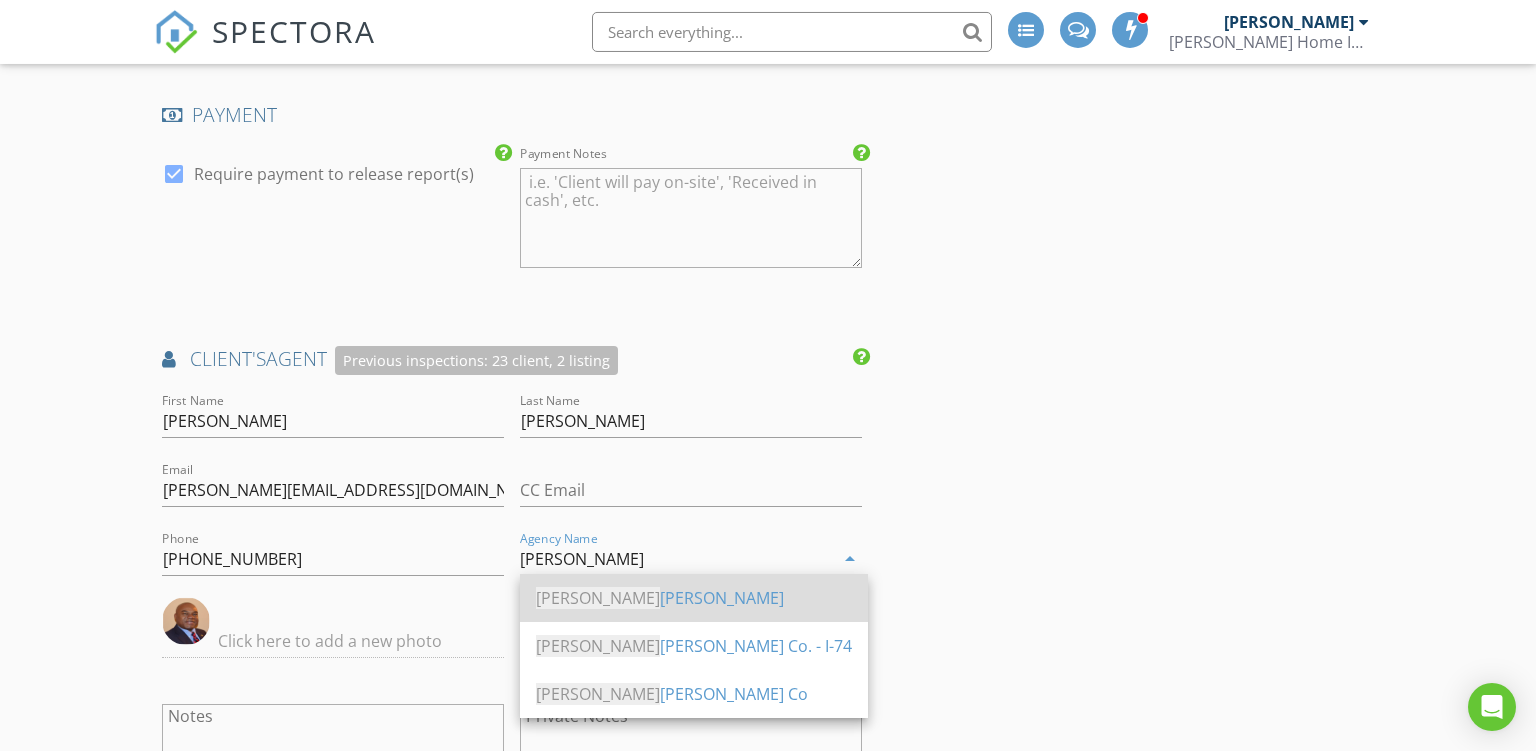click on "Mel  Foster" at bounding box center (694, 598) 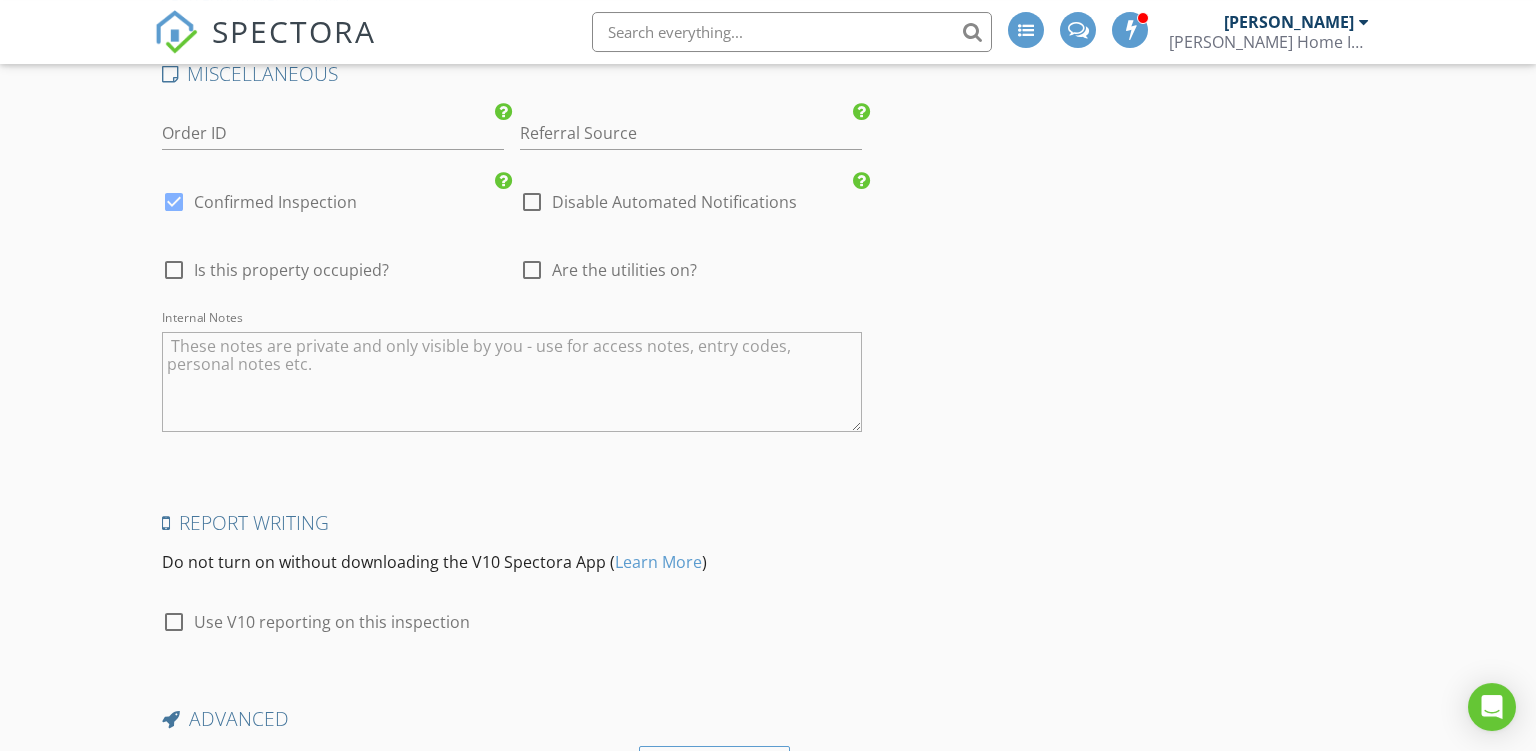 scroll, scrollTop: 3459, scrollLeft: 0, axis: vertical 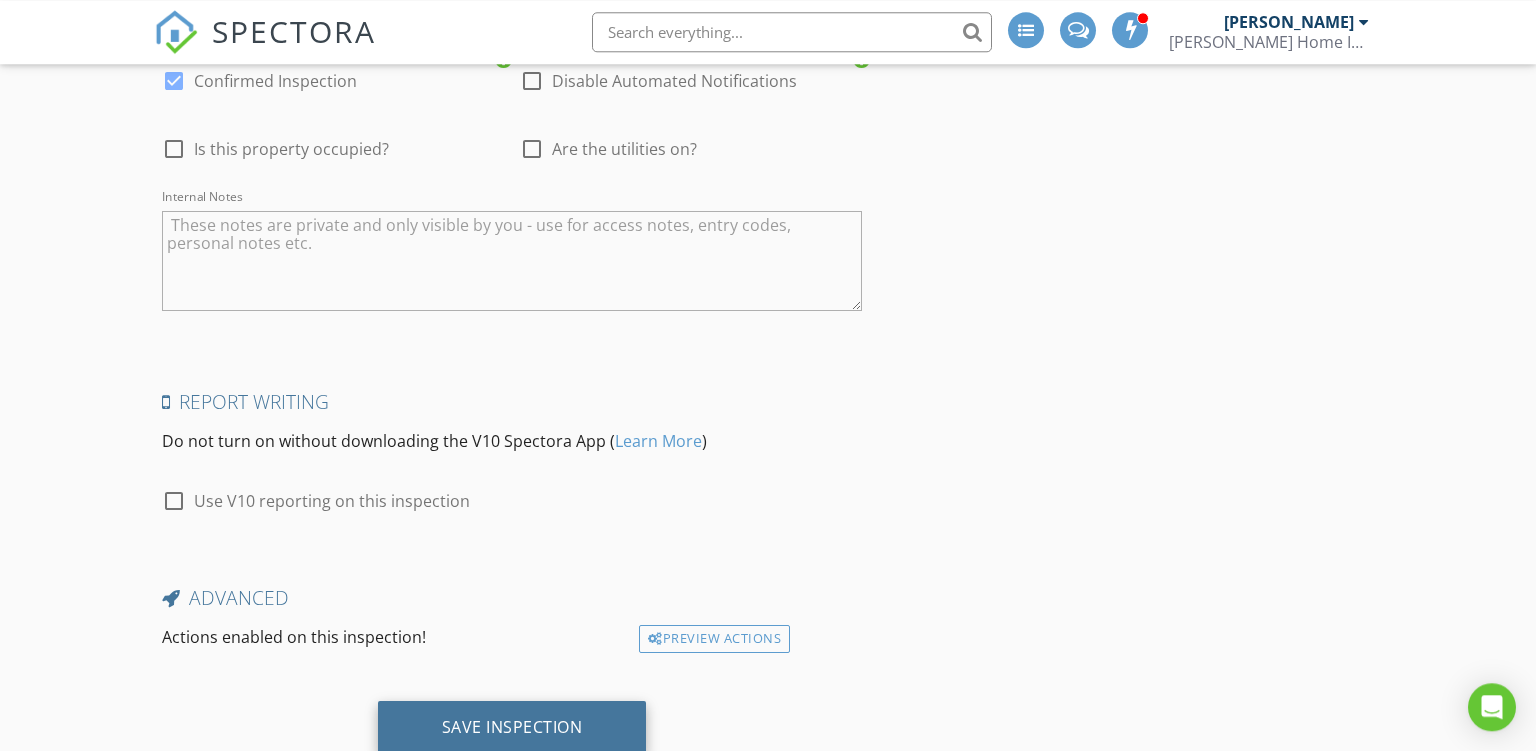 type on "Mel Foster" 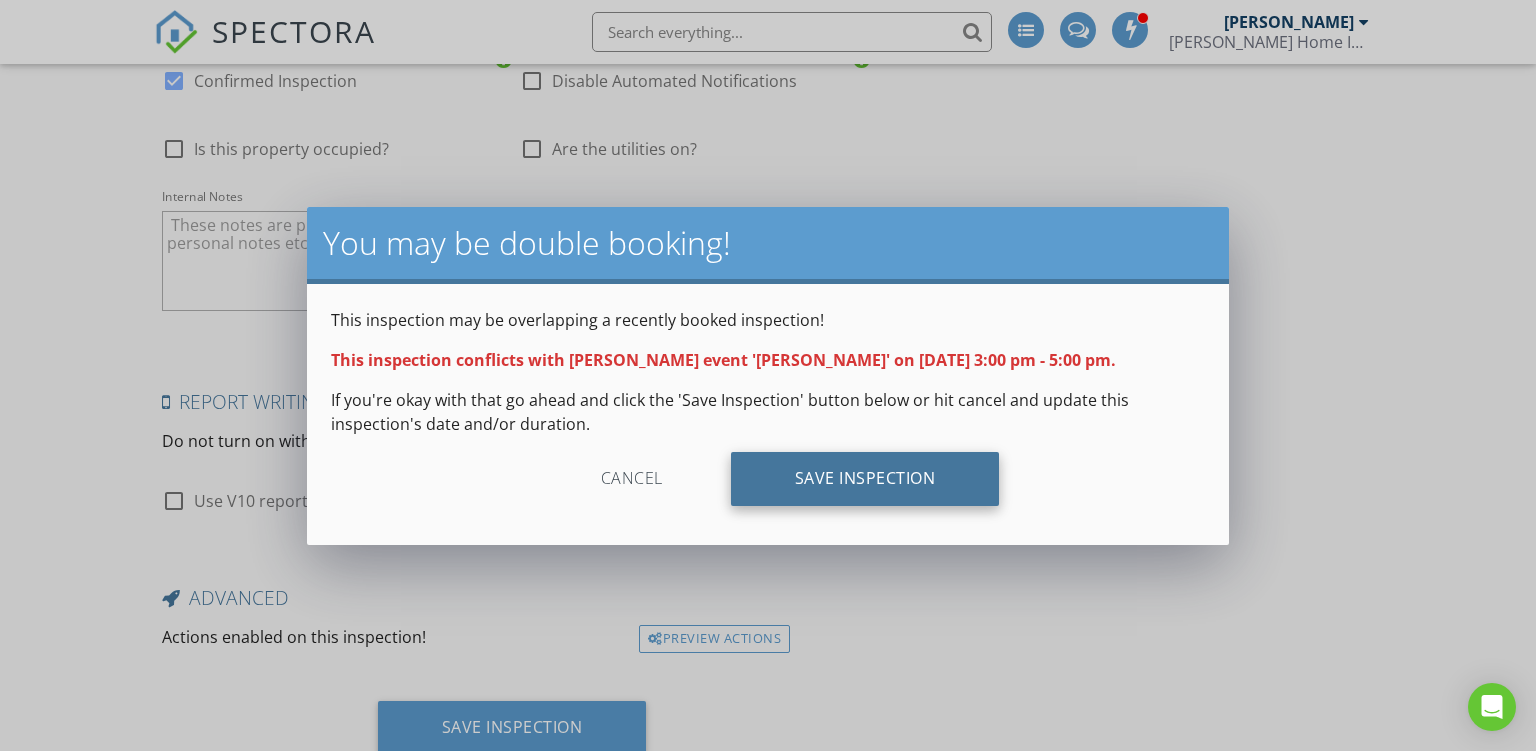 click on "Save Inspection" at bounding box center (865, 479) 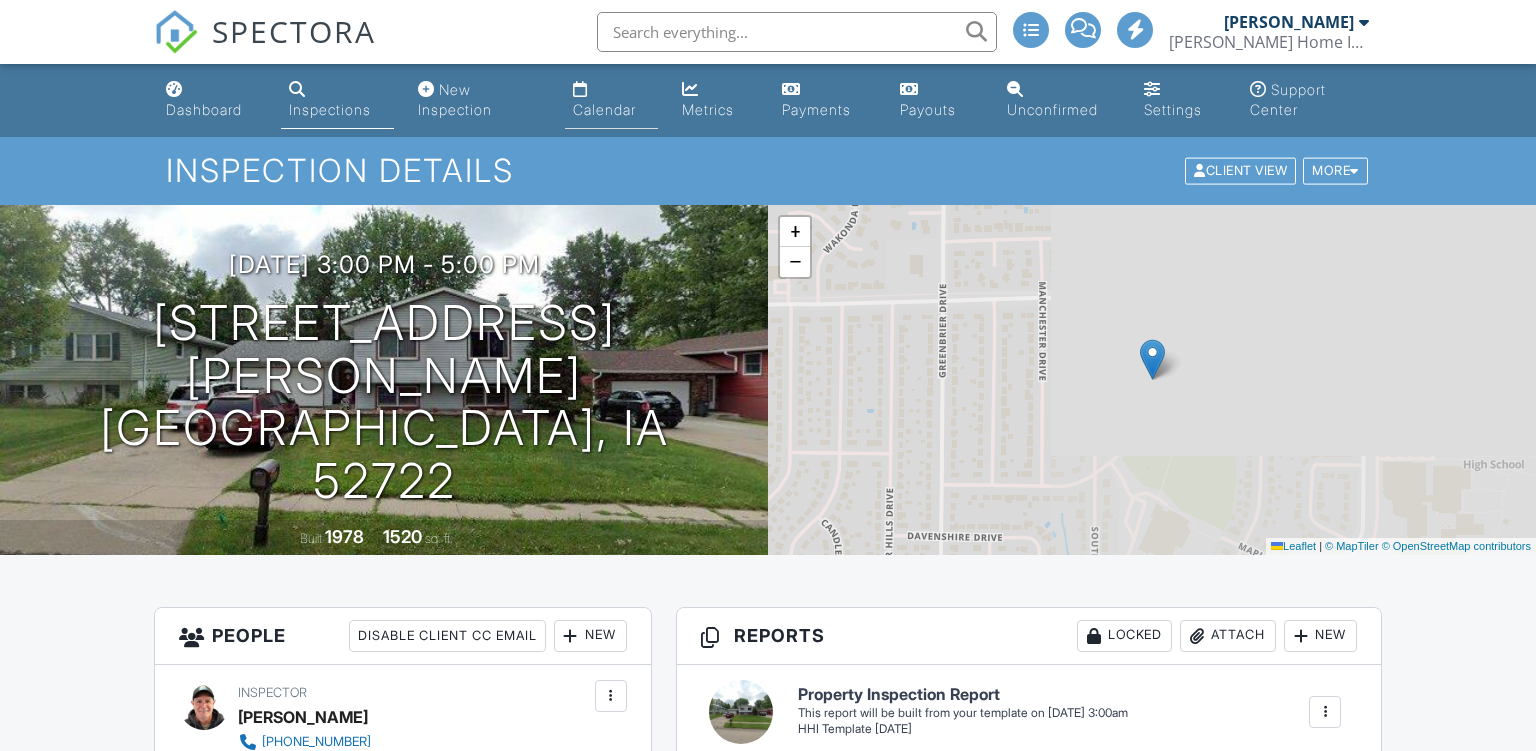scroll, scrollTop: 0, scrollLeft: 0, axis: both 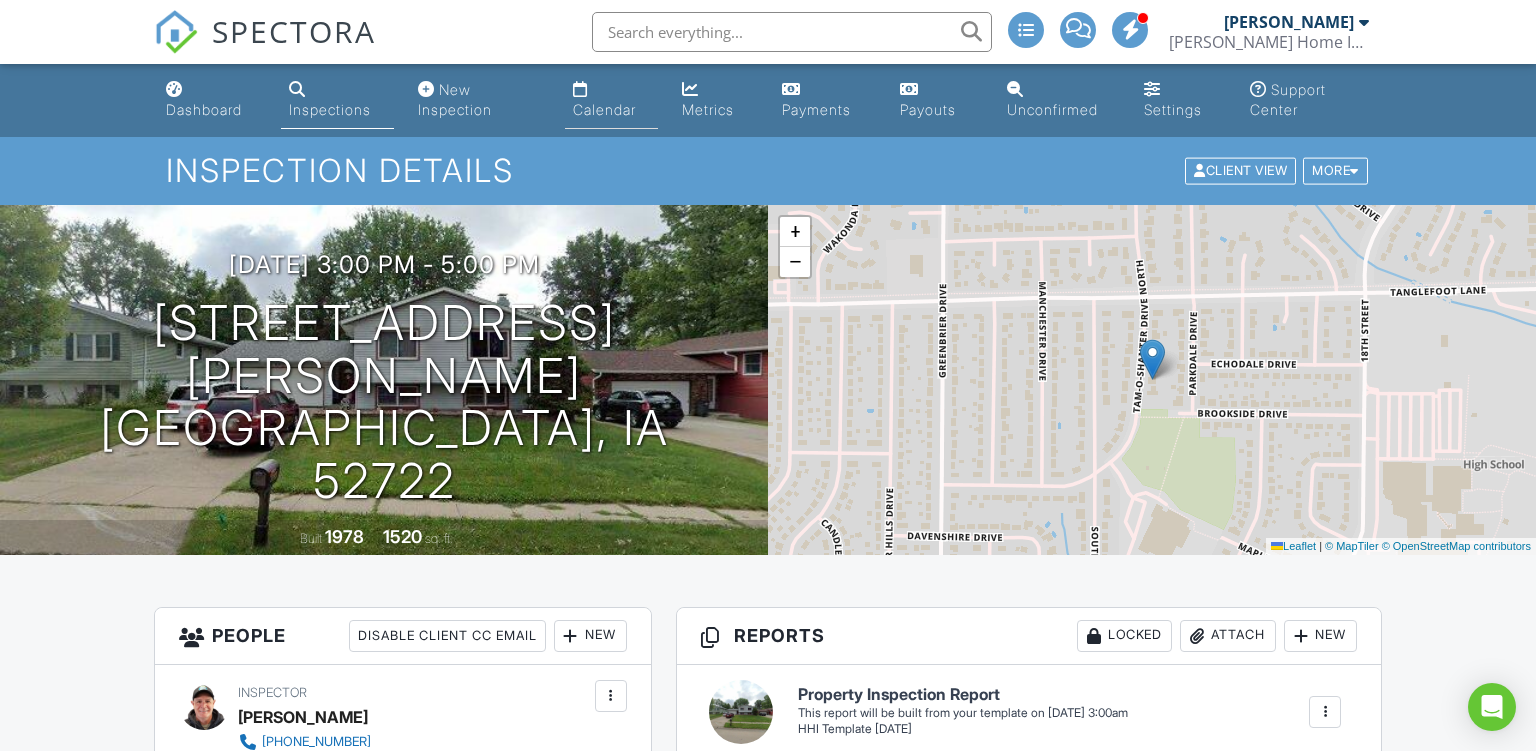 click on "Calendar" at bounding box center (611, 100) 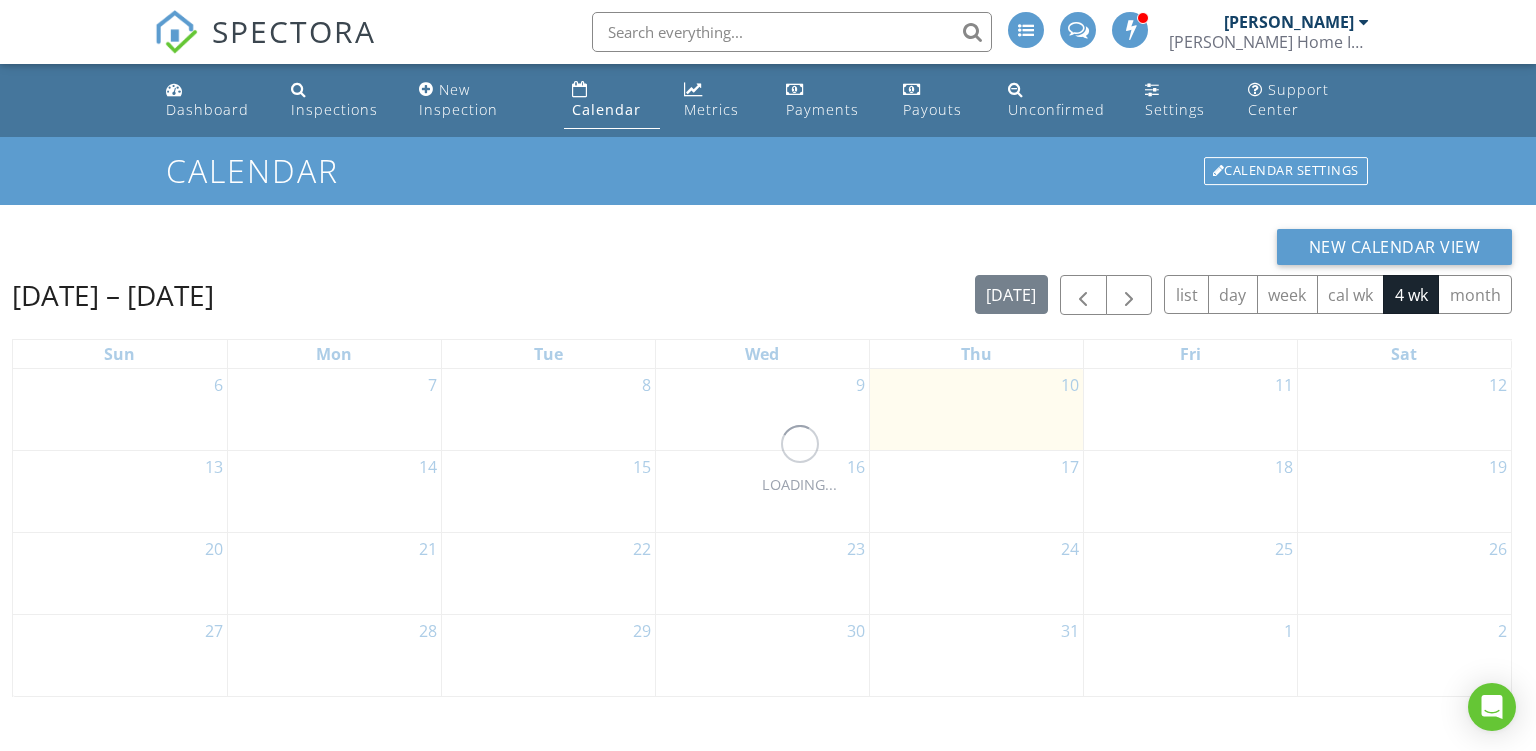 scroll, scrollTop: 0, scrollLeft: 0, axis: both 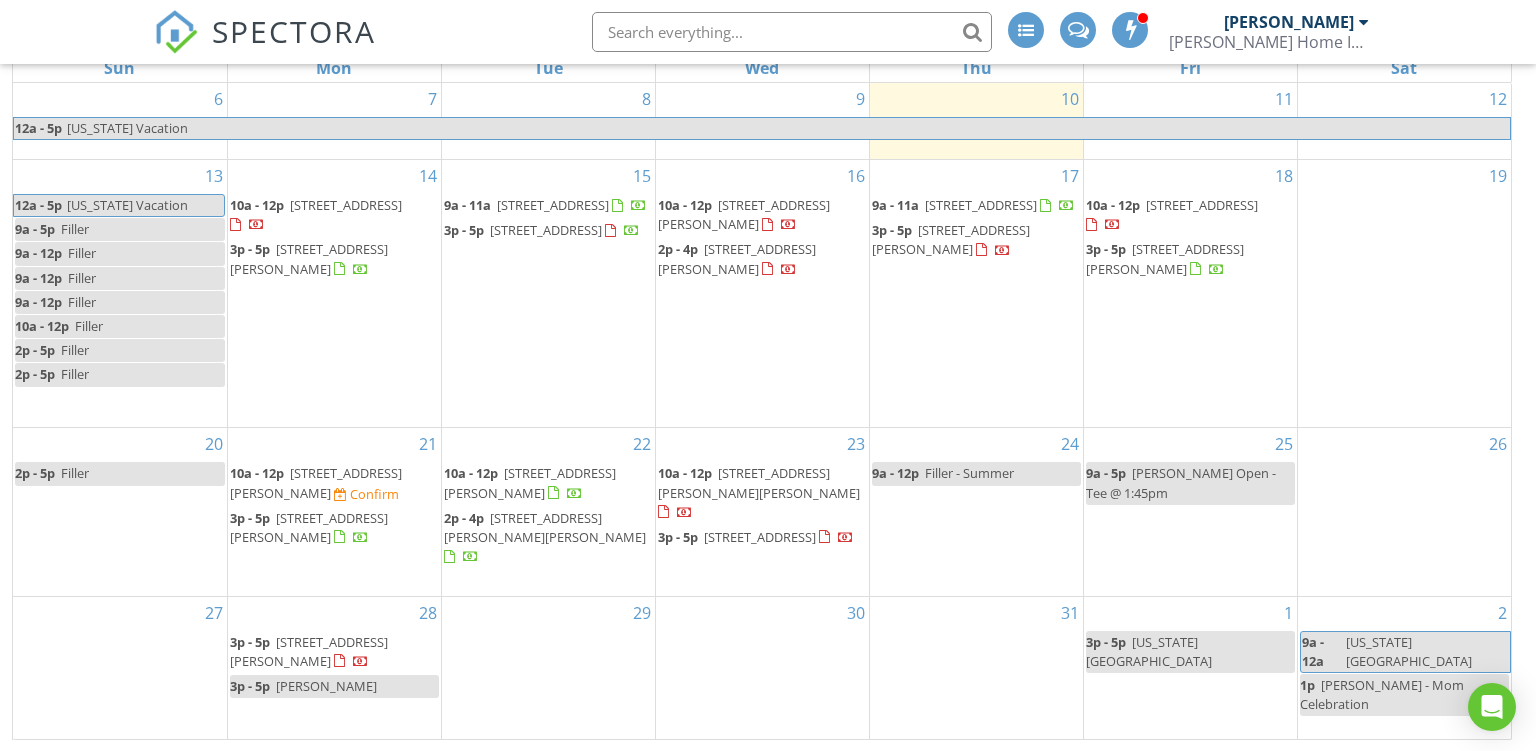 click on "3p - 5p
[PERSON_NAME]" at bounding box center (334, 686) 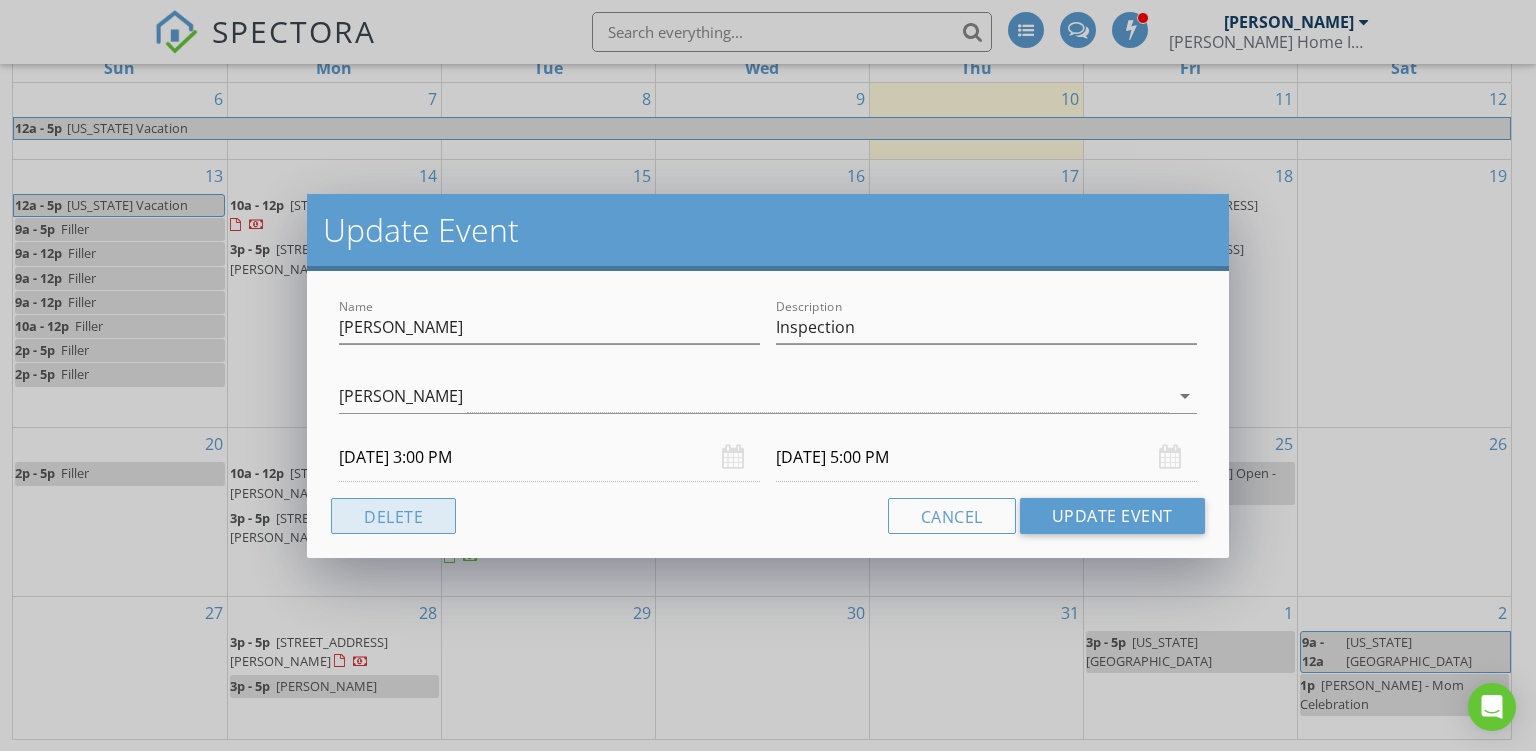 click on "Delete" at bounding box center (393, 516) 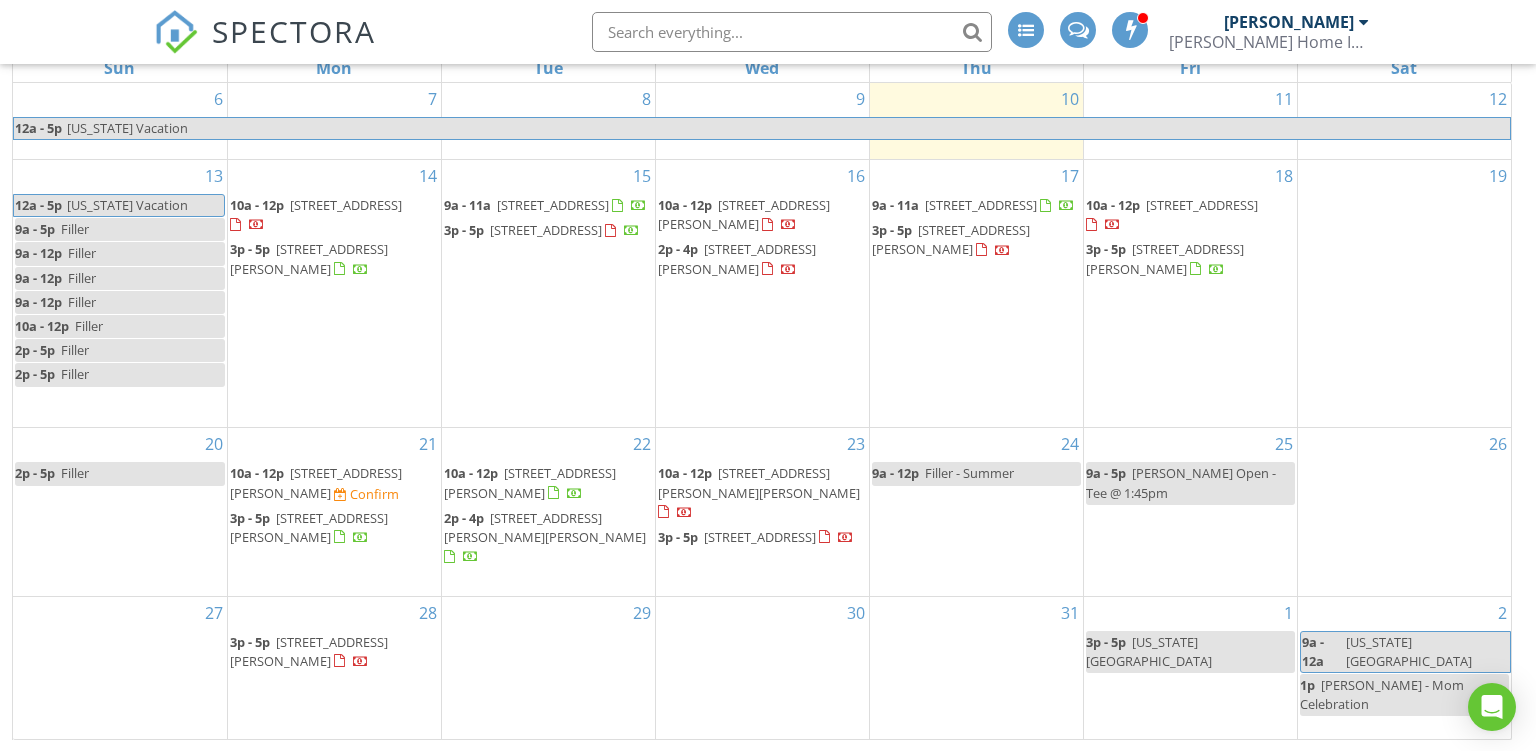 scroll, scrollTop: 0, scrollLeft: 0, axis: both 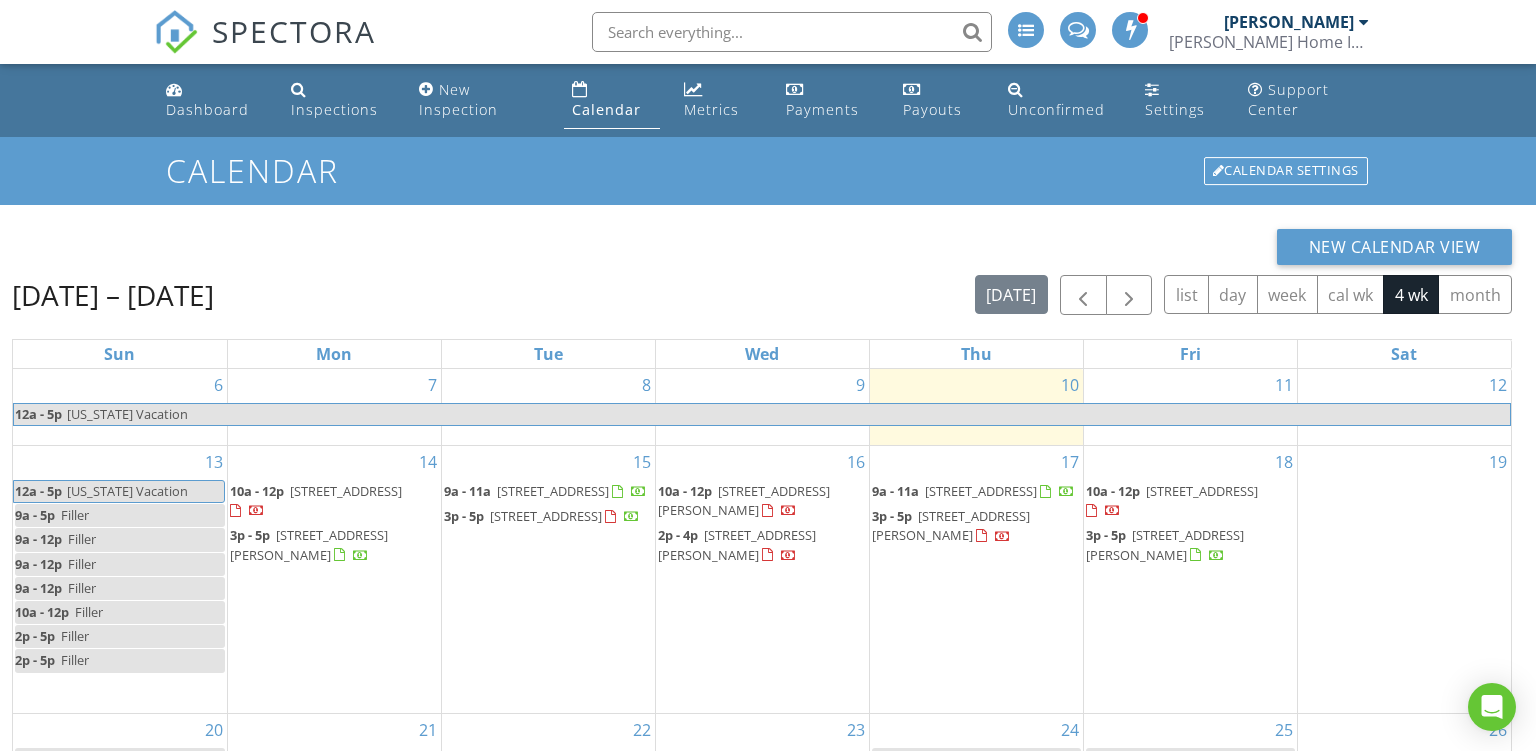 click on "[STREET_ADDRESS]" at bounding box center (346, 491) 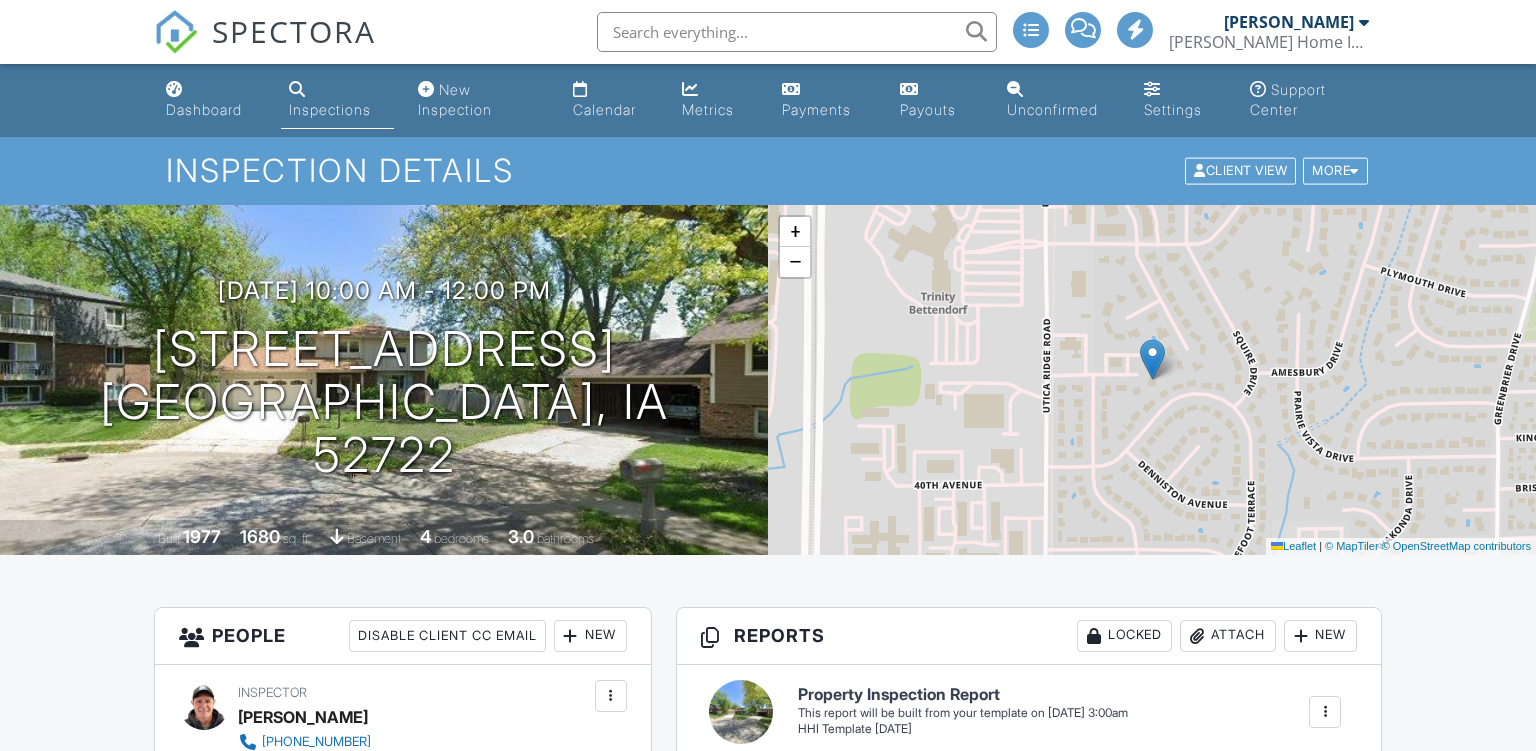 scroll, scrollTop: 0, scrollLeft: 0, axis: both 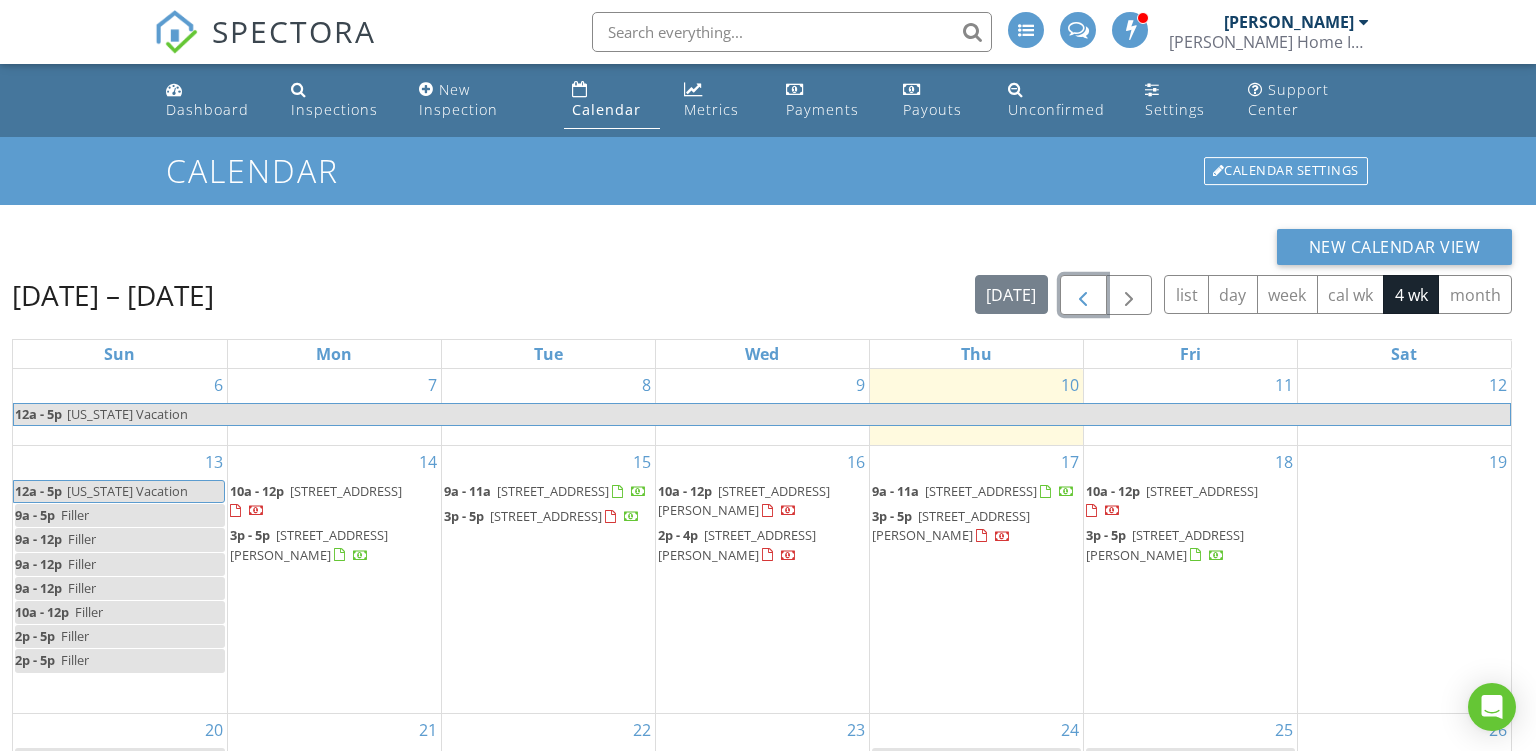 click at bounding box center [1083, 296] 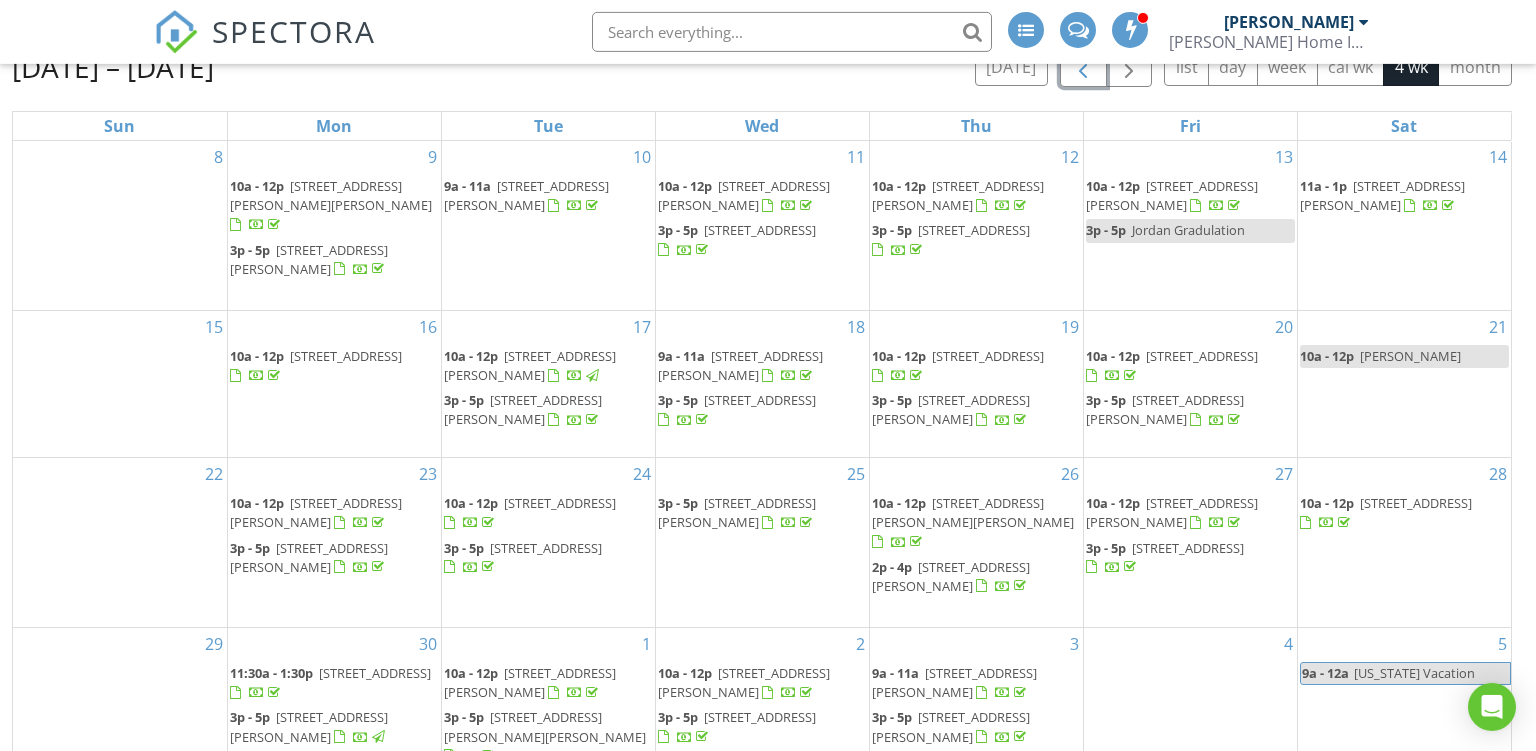 scroll, scrollTop: 286, scrollLeft: 0, axis: vertical 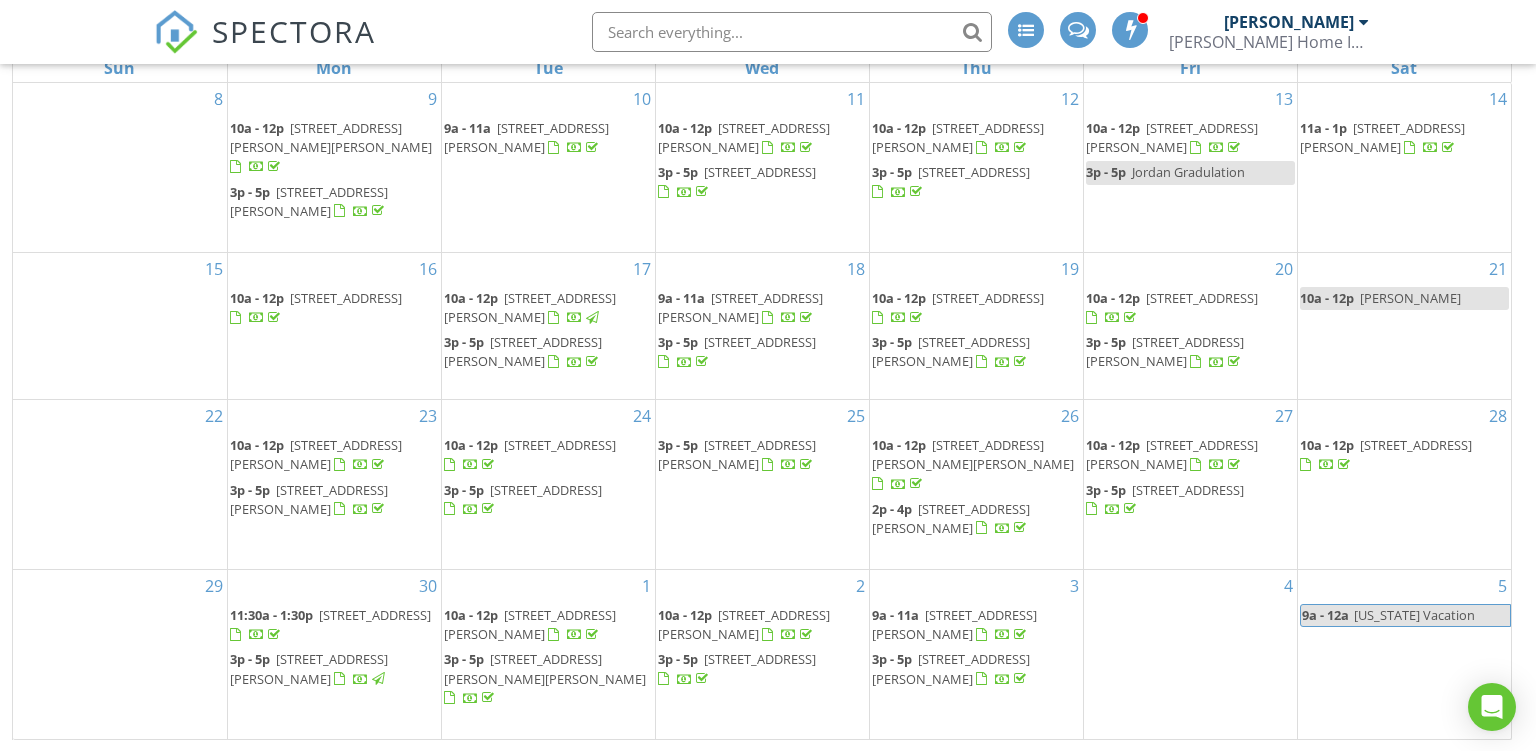 click on "4125 Cresthill Dr, Davenport 52806" at bounding box center (951, 668) 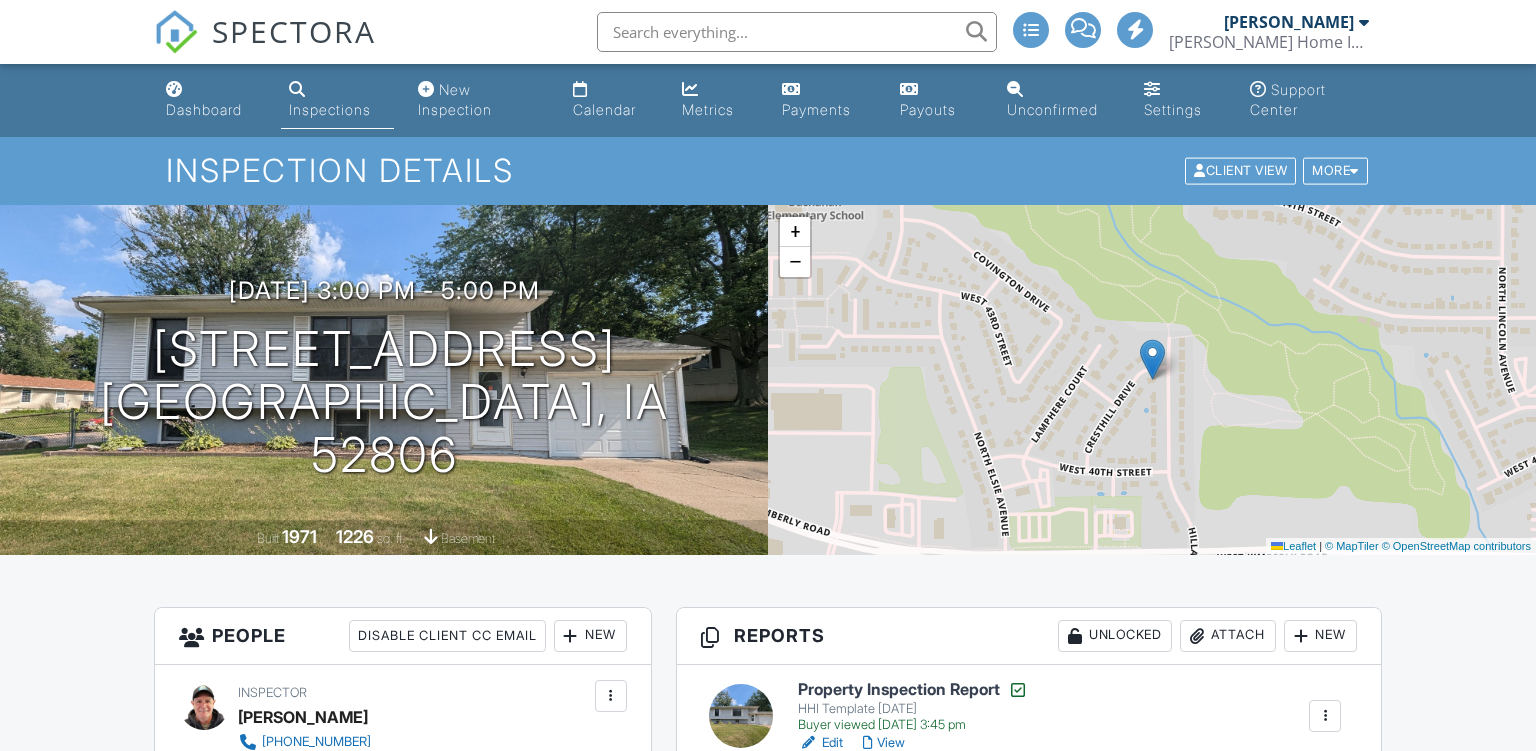 scroll, scrollTop: 0, scrollLeft: 0, axis: both 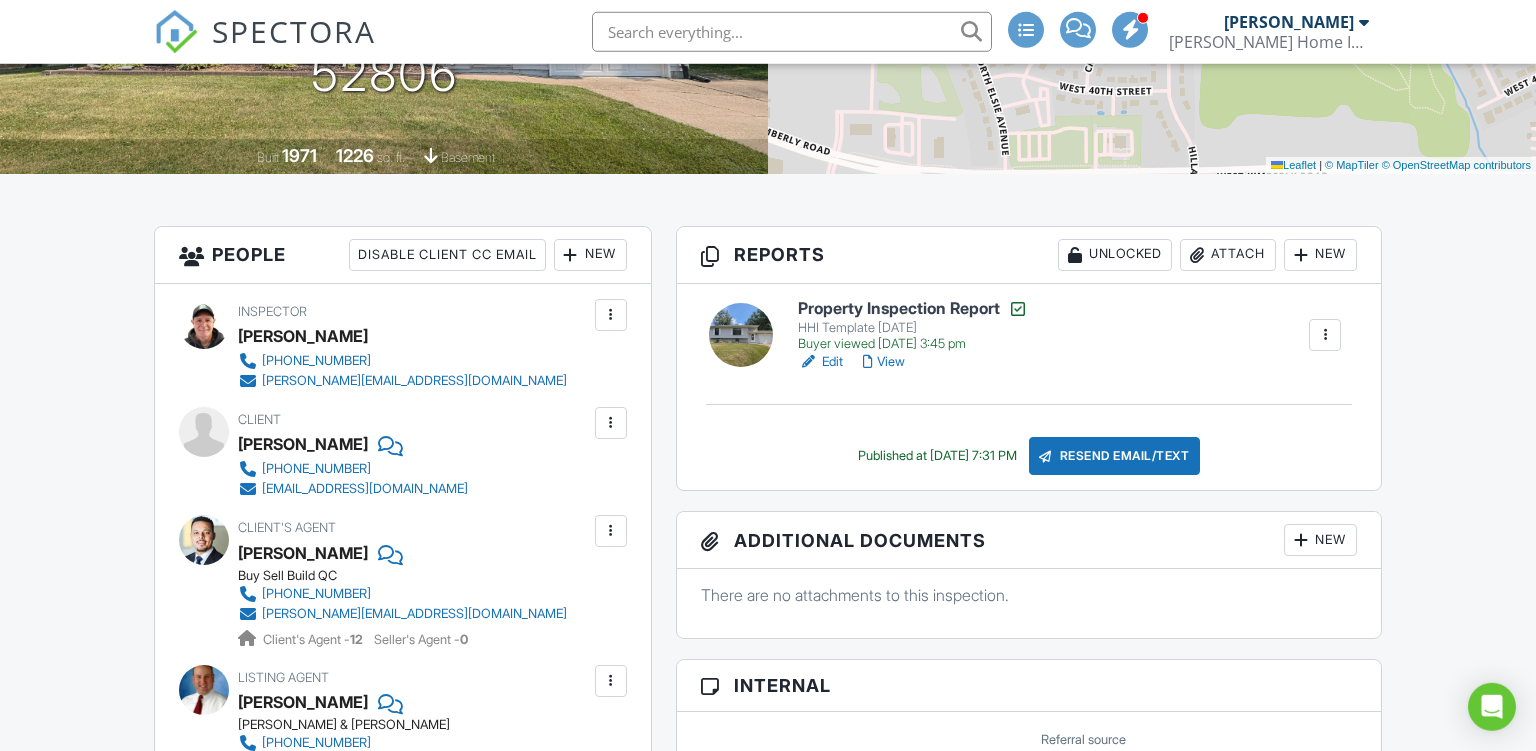 click on "View" at bounding box center [884, 362] 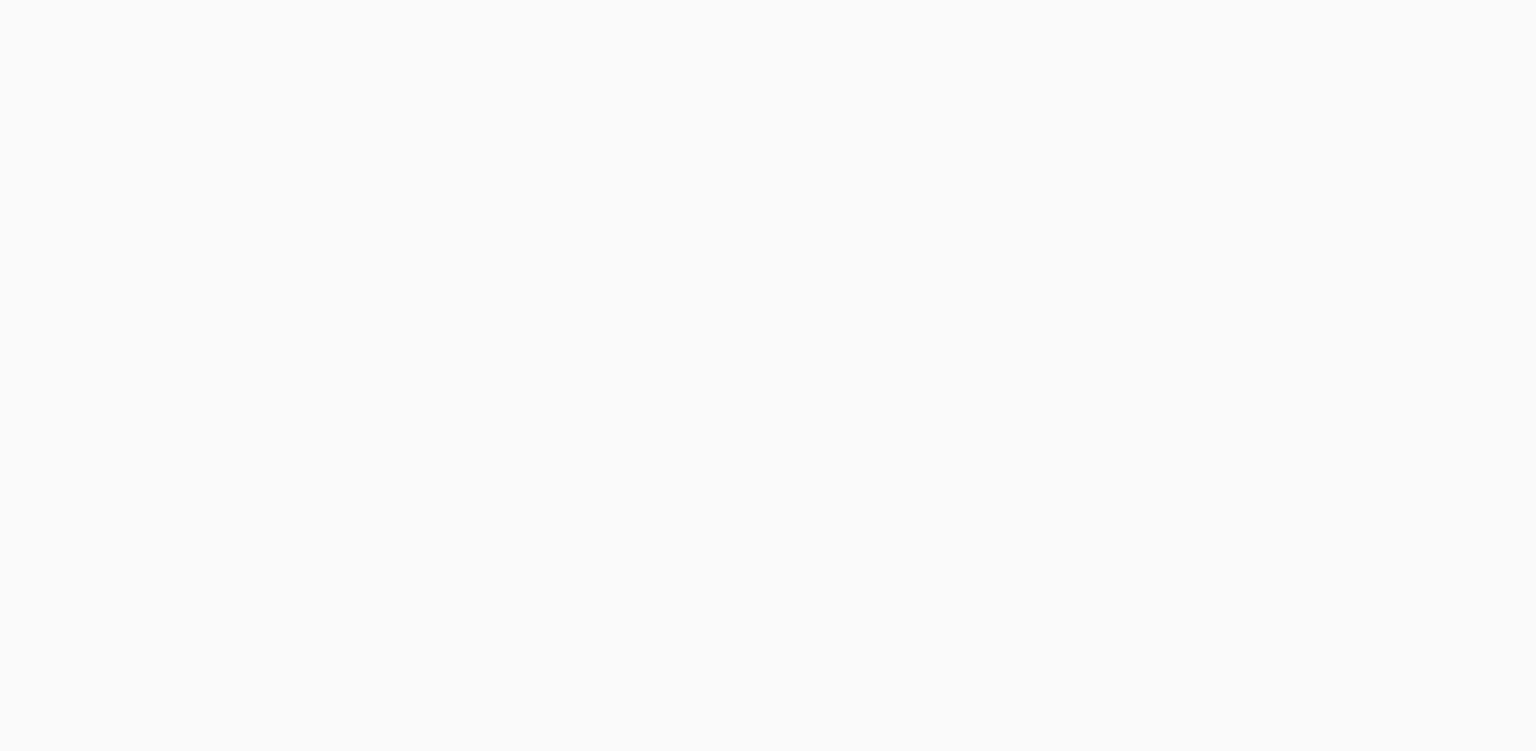 scroll, scrollTop: 0, scrollLeft: 0, axis: both 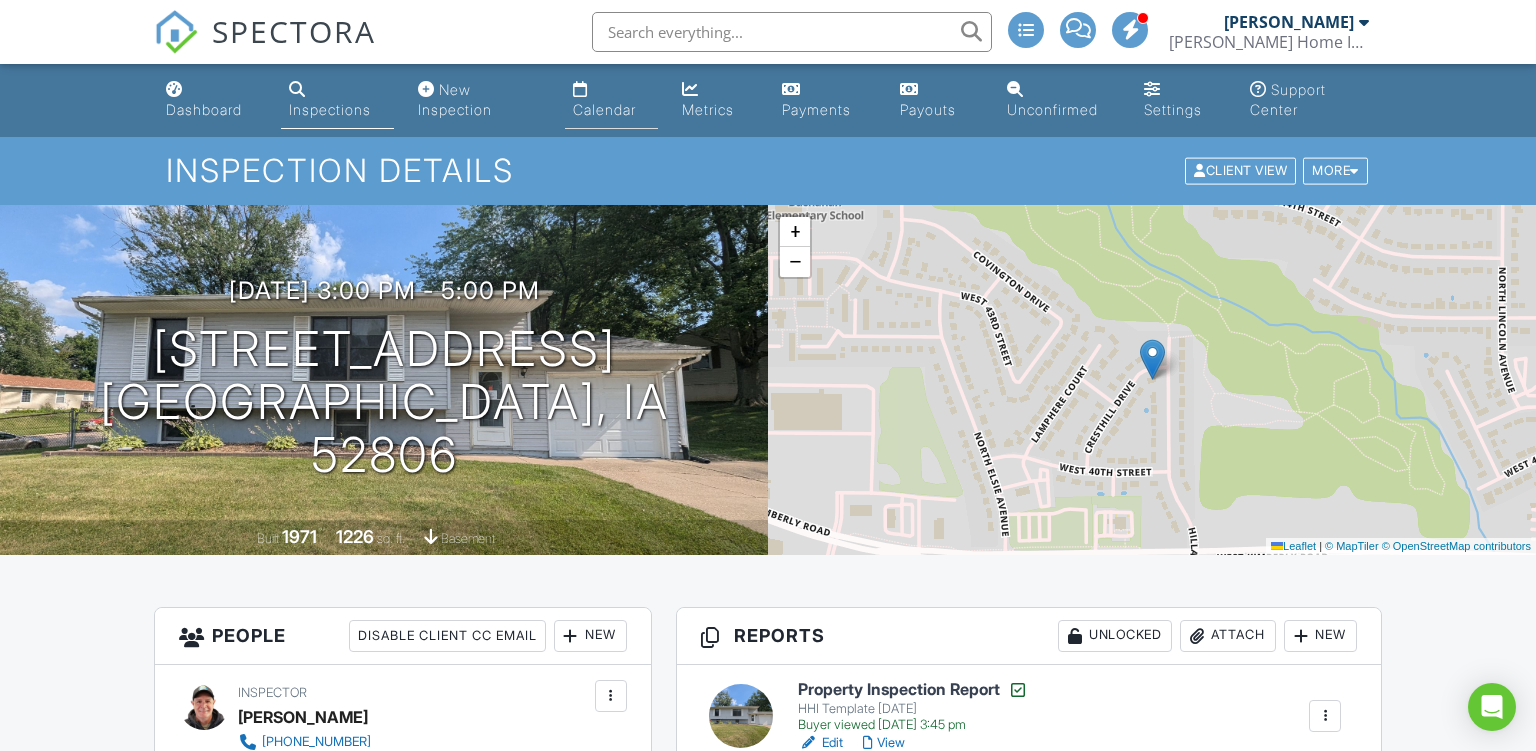 click on "Calendar" at bounding box center [604, 109] 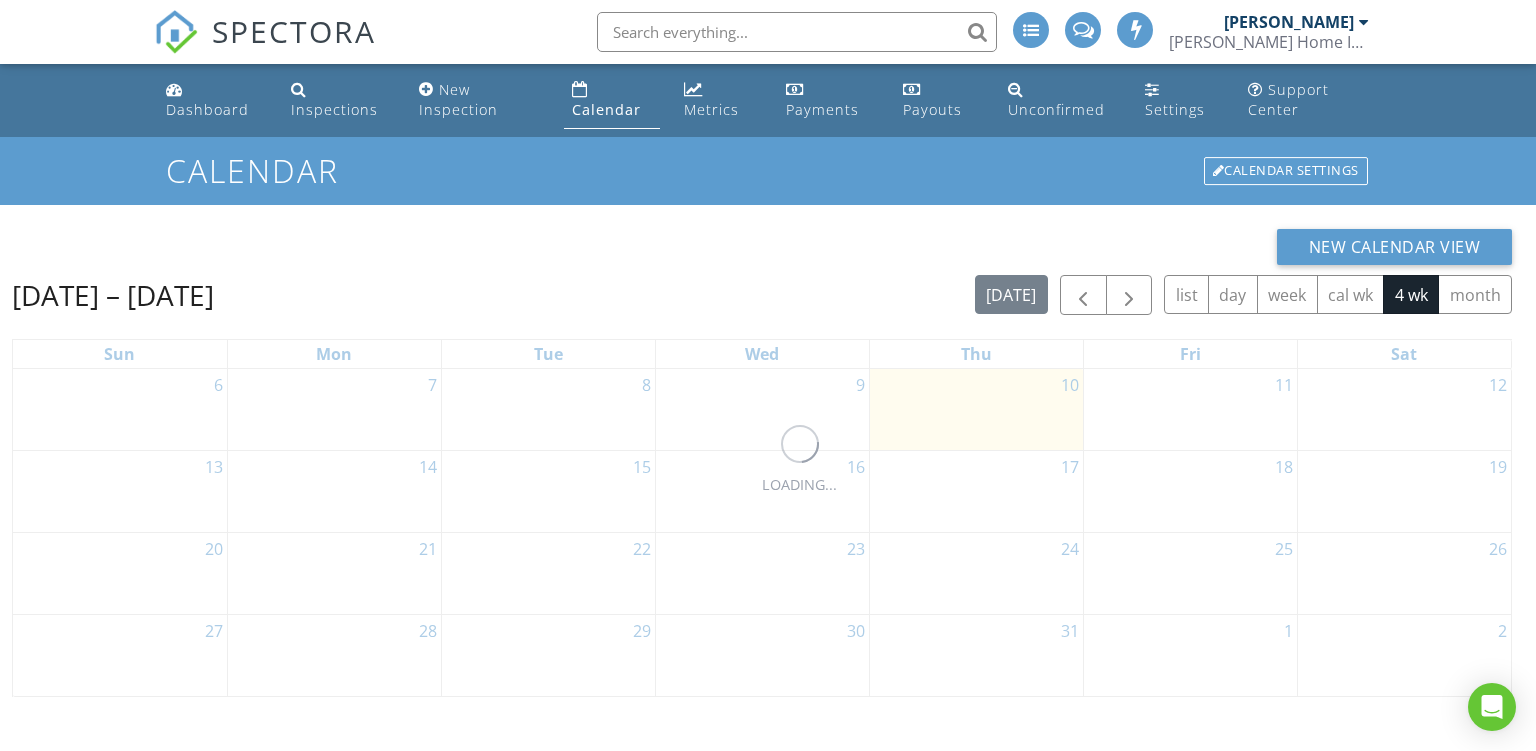 scroll, scrollTop: 0, scrollLeft: 0, axis: both 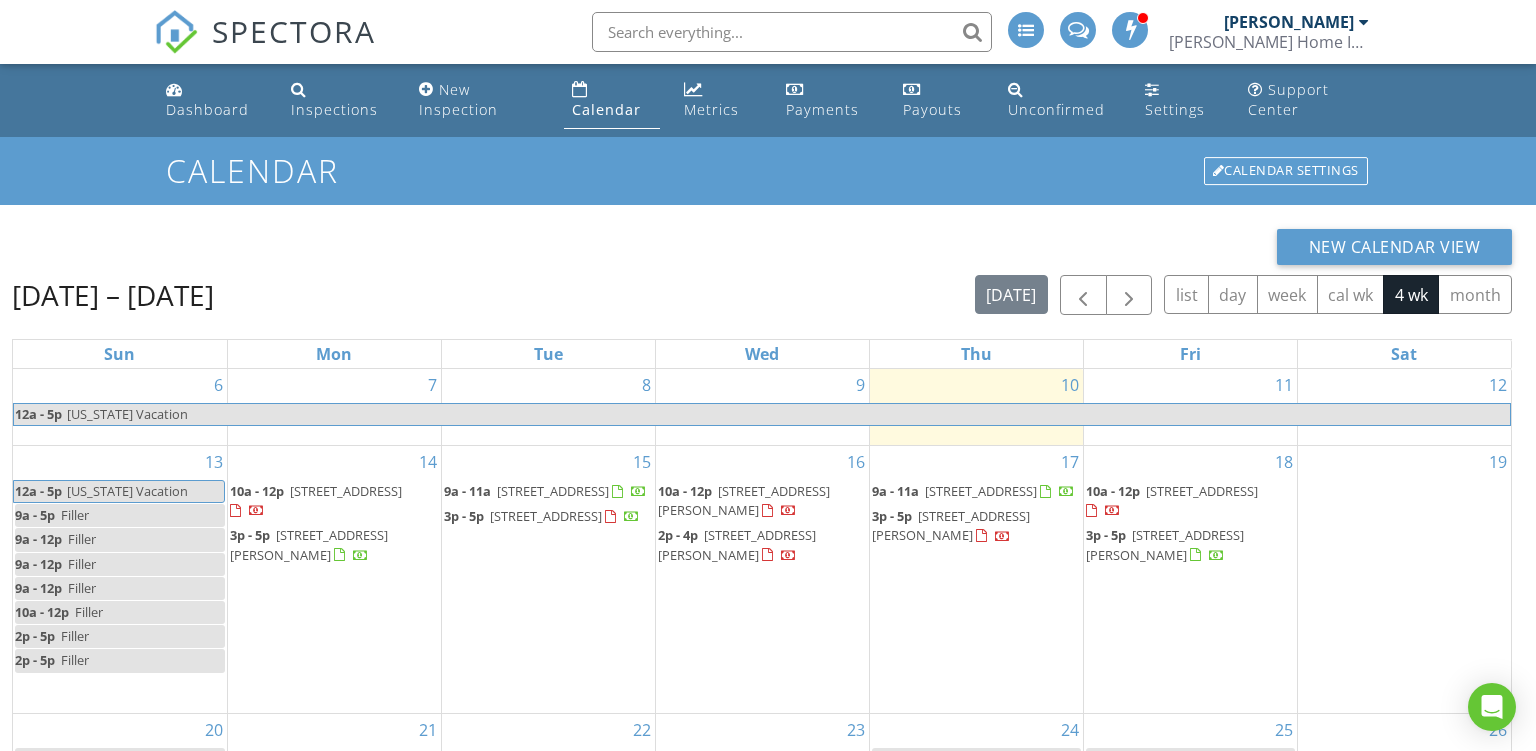 click on "Calendar" at bounding box center (606, 109) 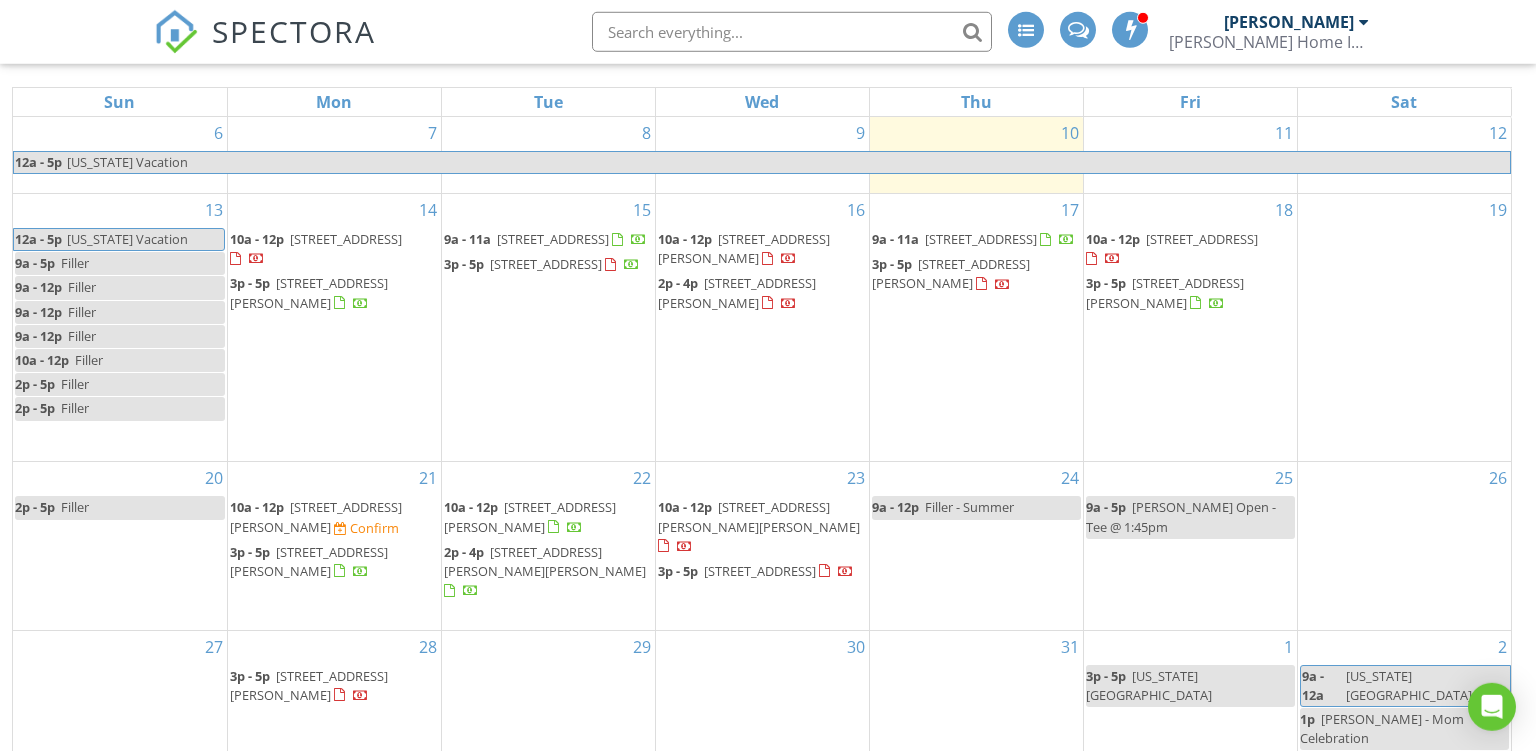 scroll, scrollTop: 286, scrollLeft: 0, axis: vertical 